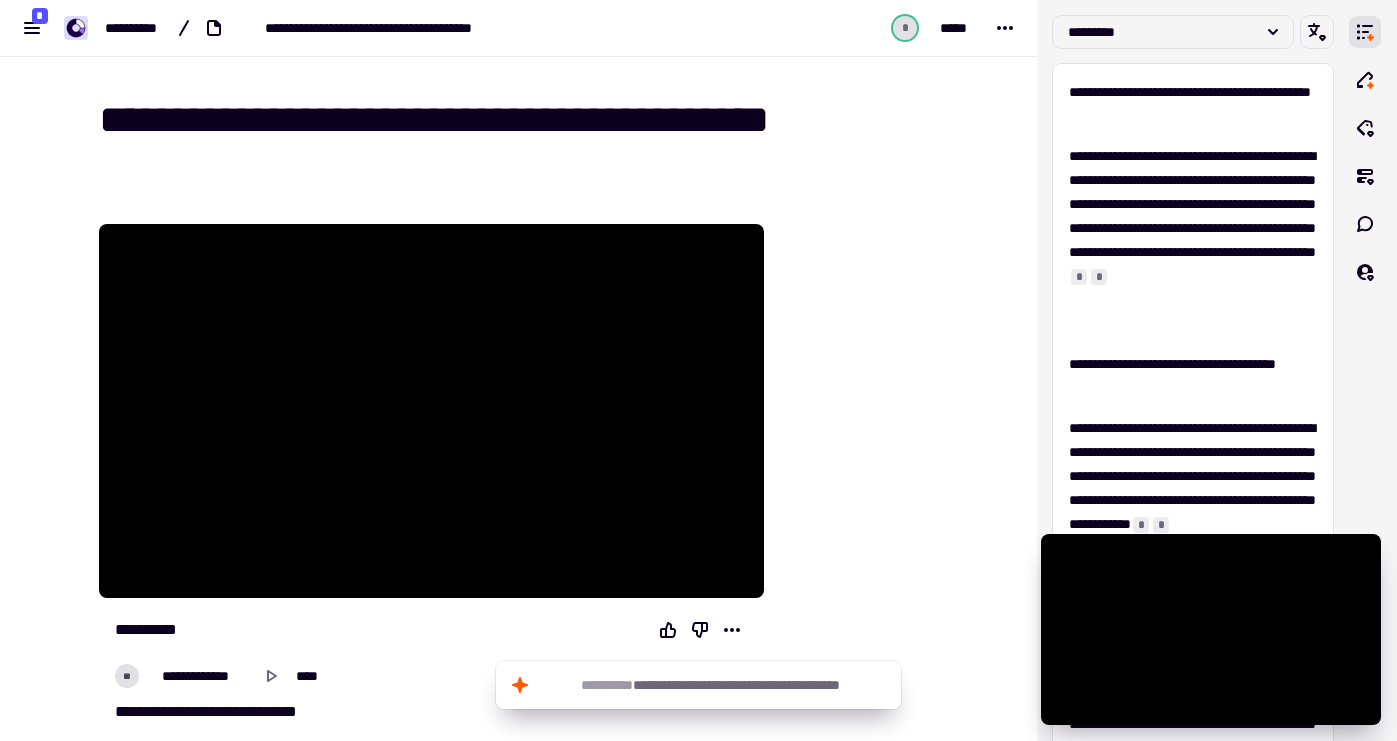 scroll, scrollTop: 0, scrollLeft: 0, axis: both 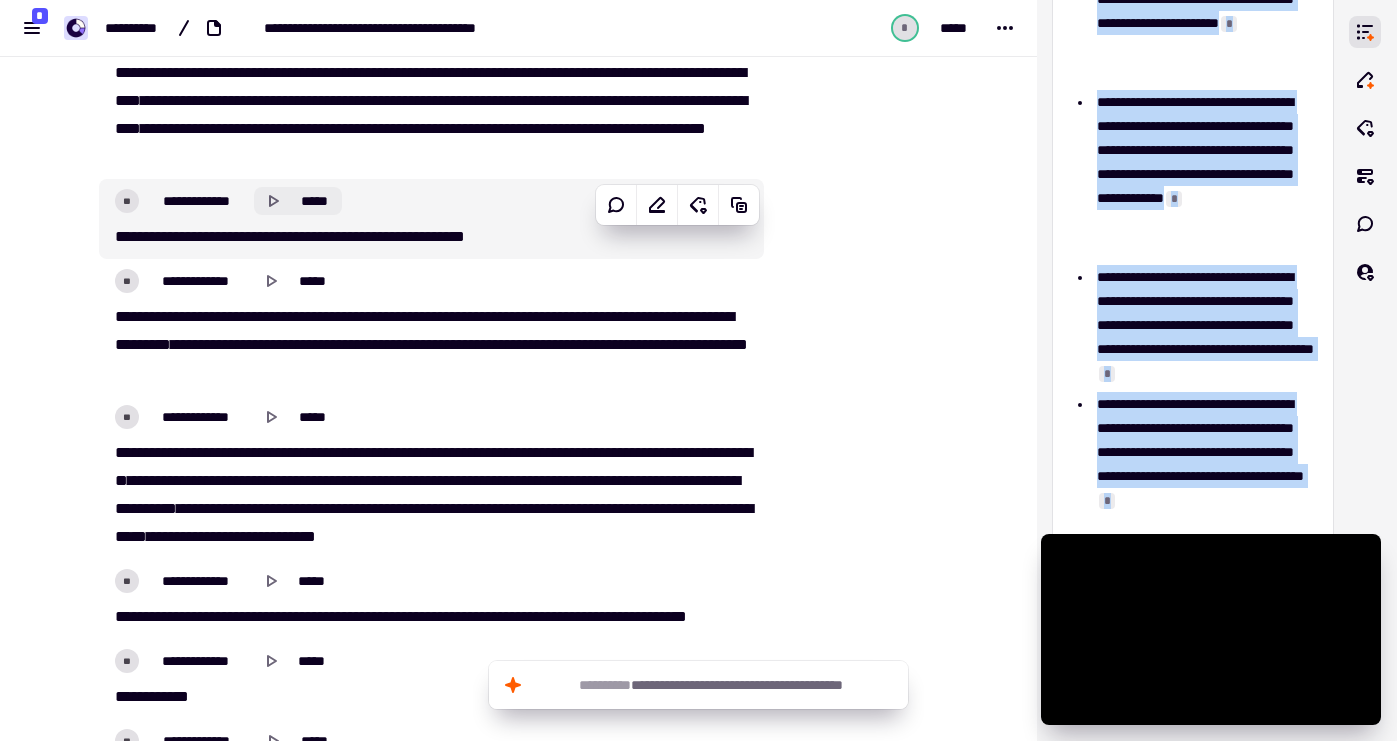 click on "*****" 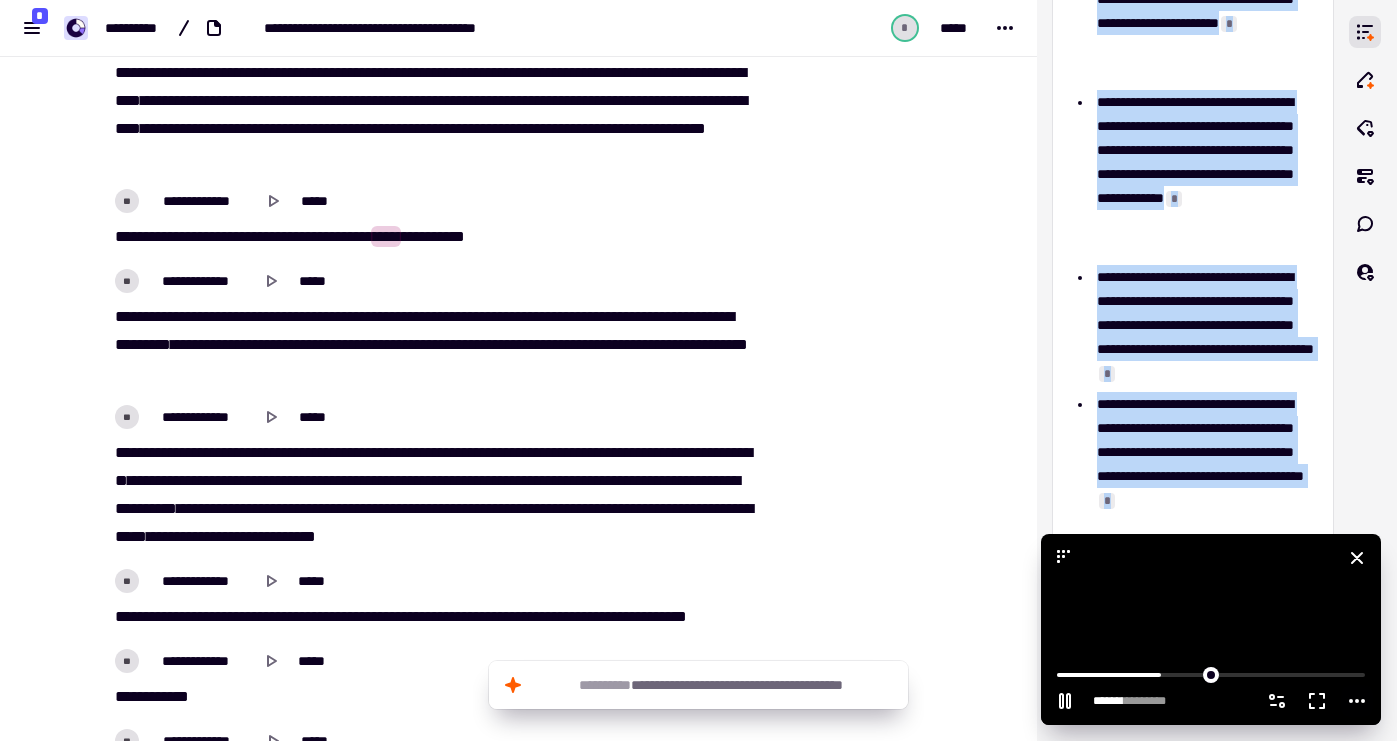 click 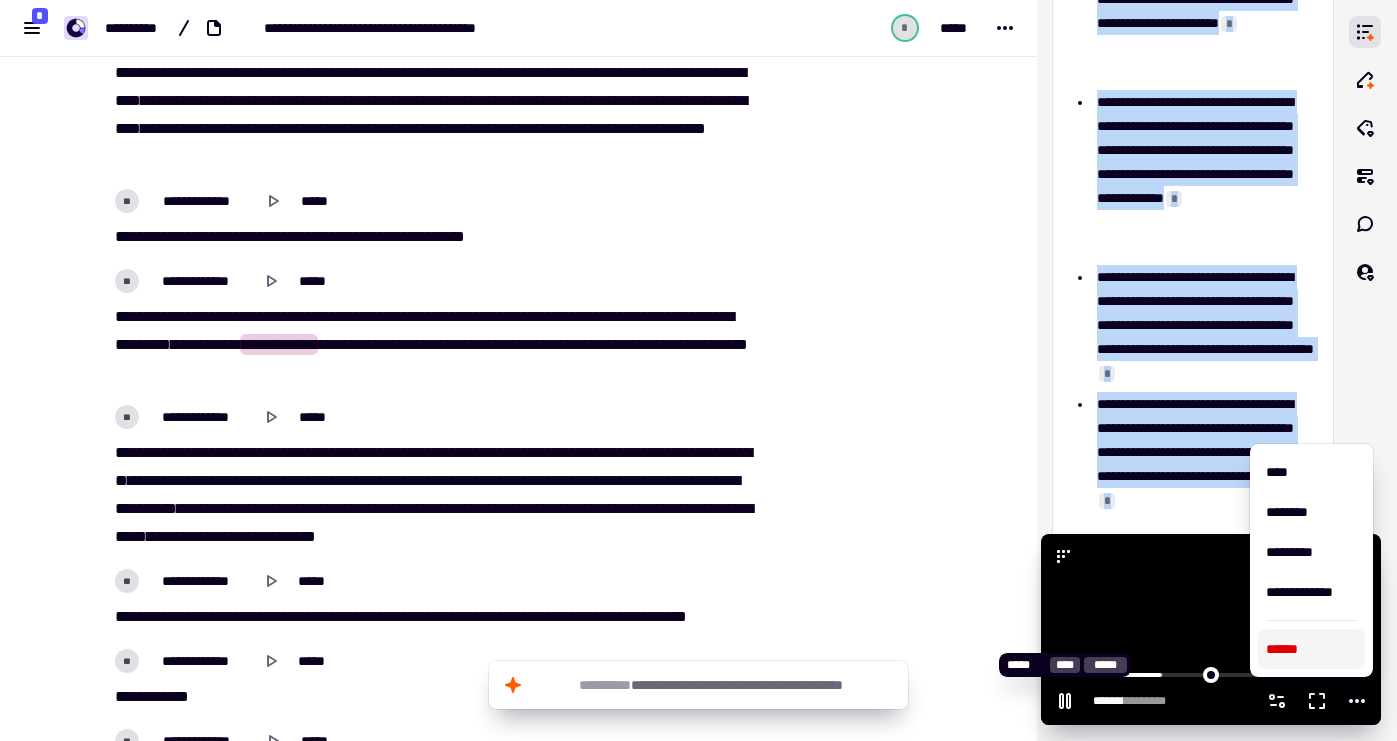 click 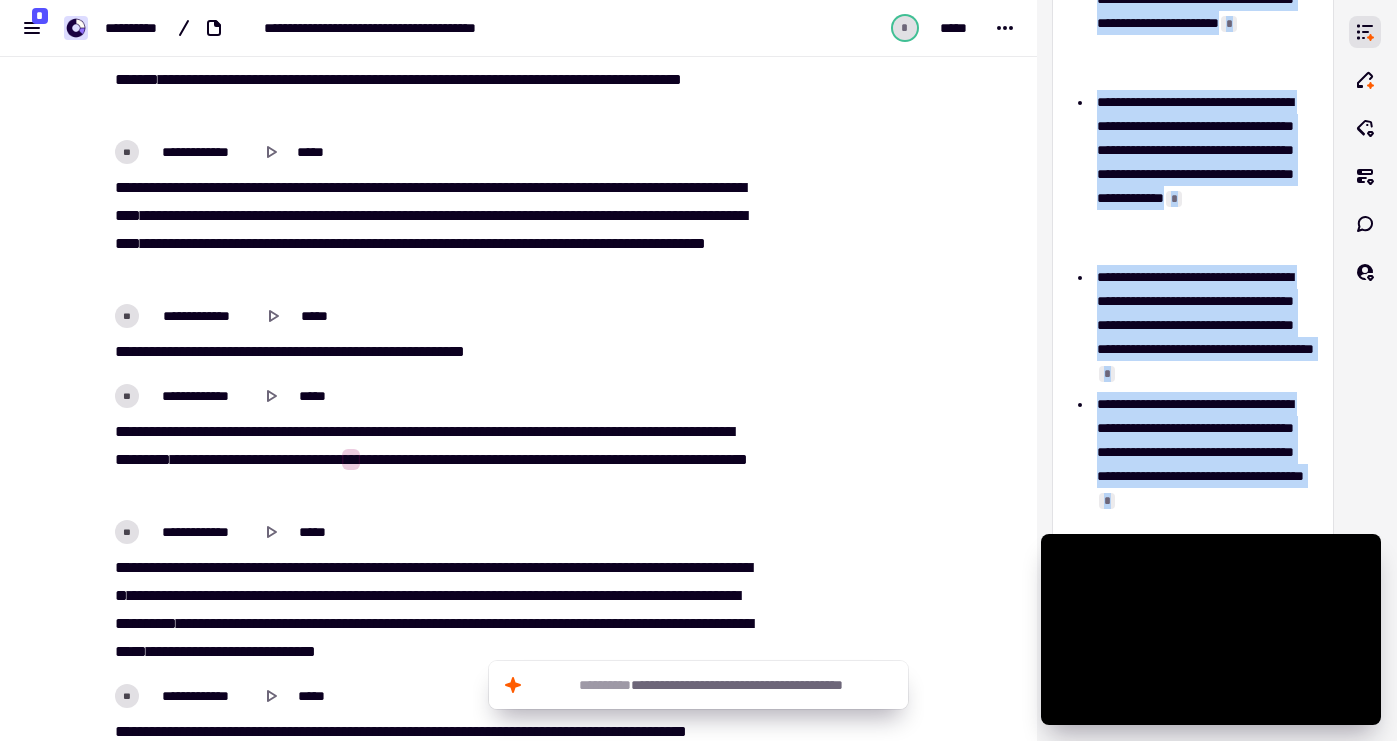 type on "*******" 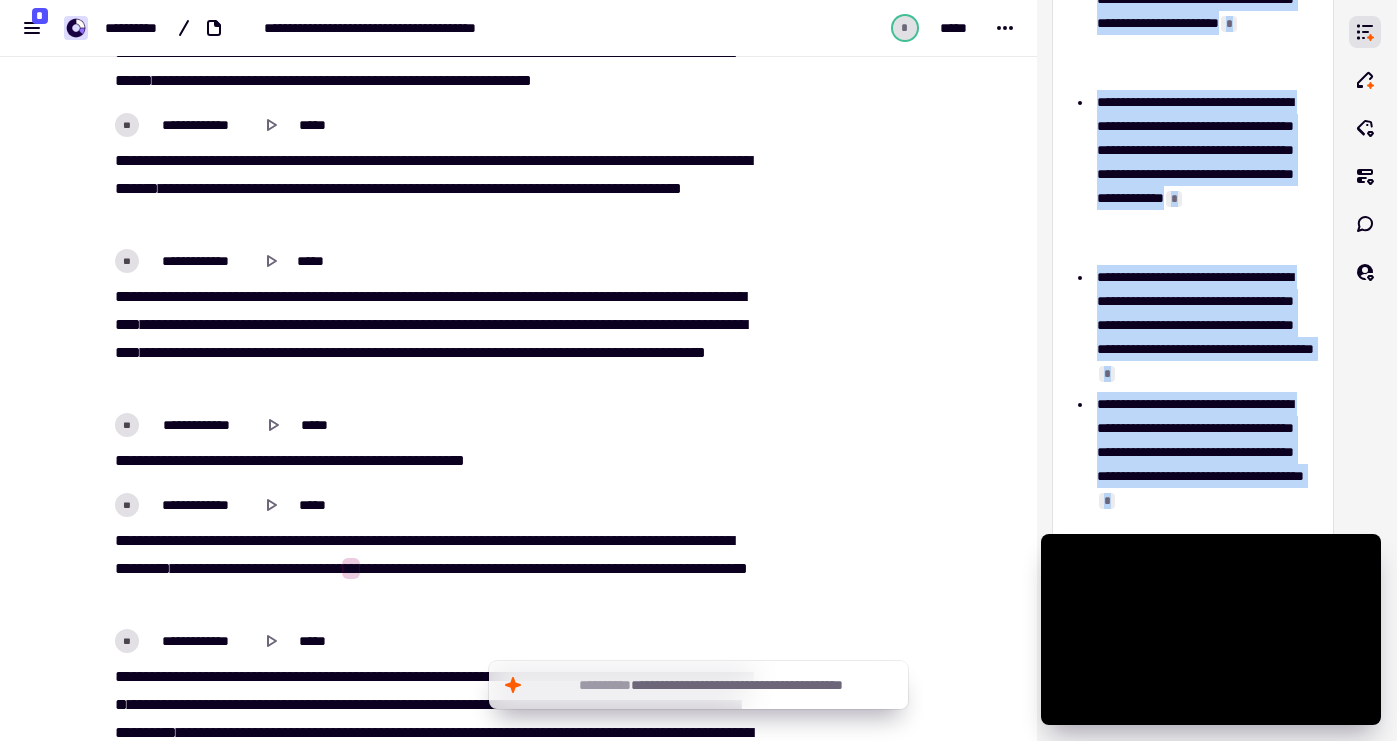scroll, scrollTop: 14107, scrollLeft: 0, axis: vertical 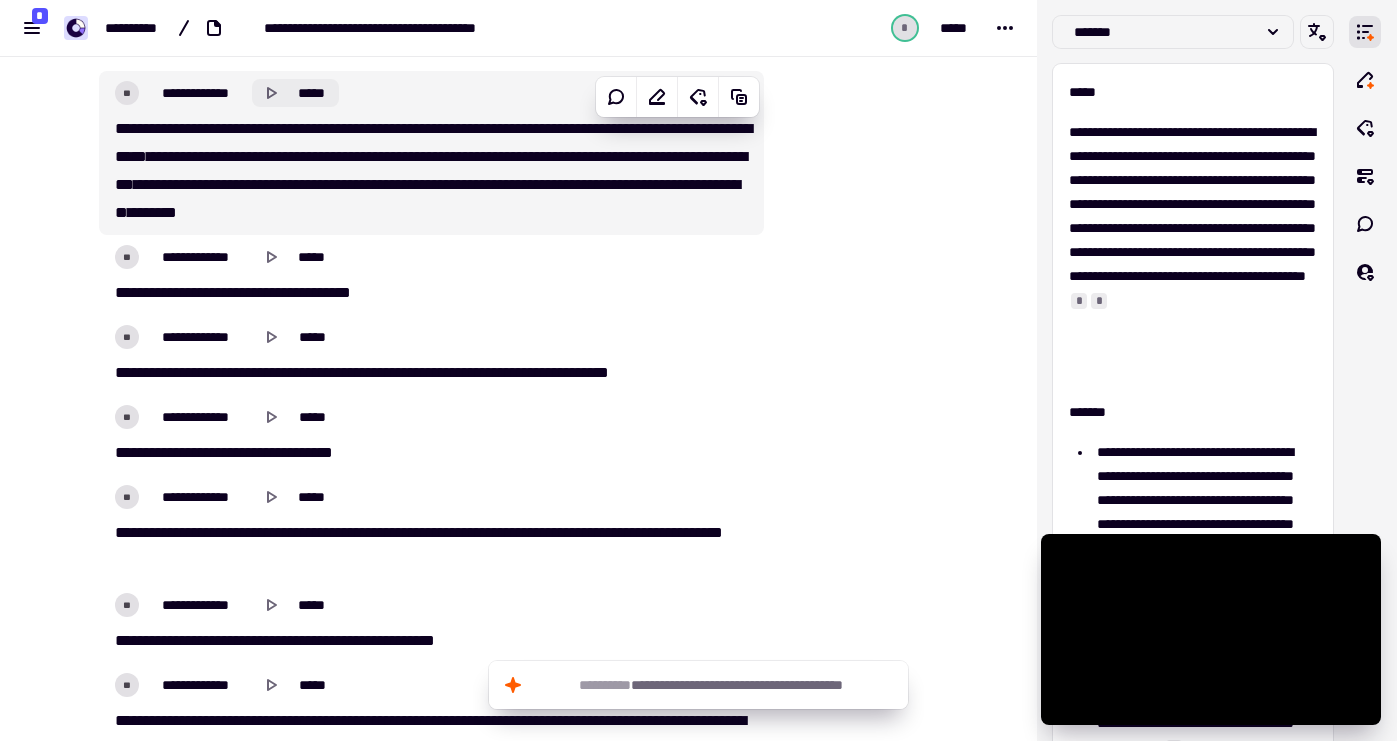 click 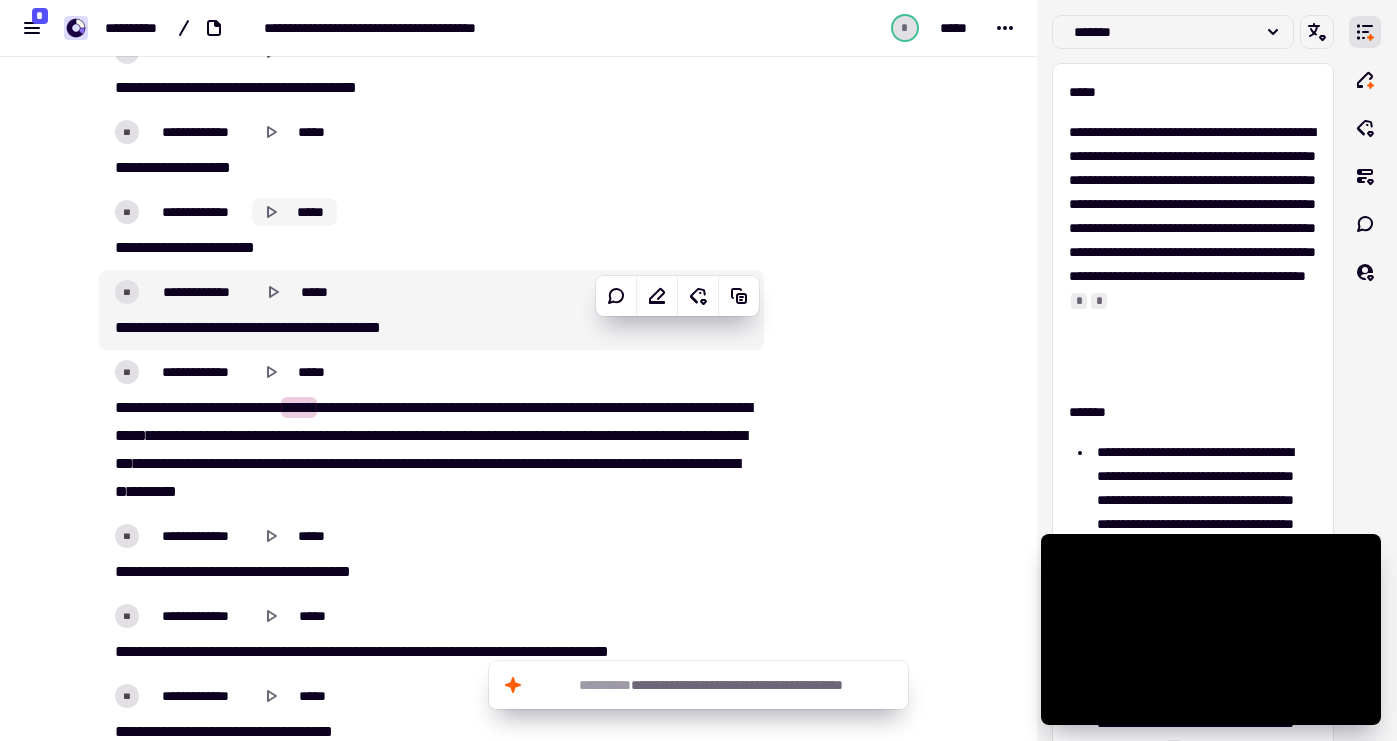 scroll, scrollTop: 26041, scrollLeft: 0, axis: vertical 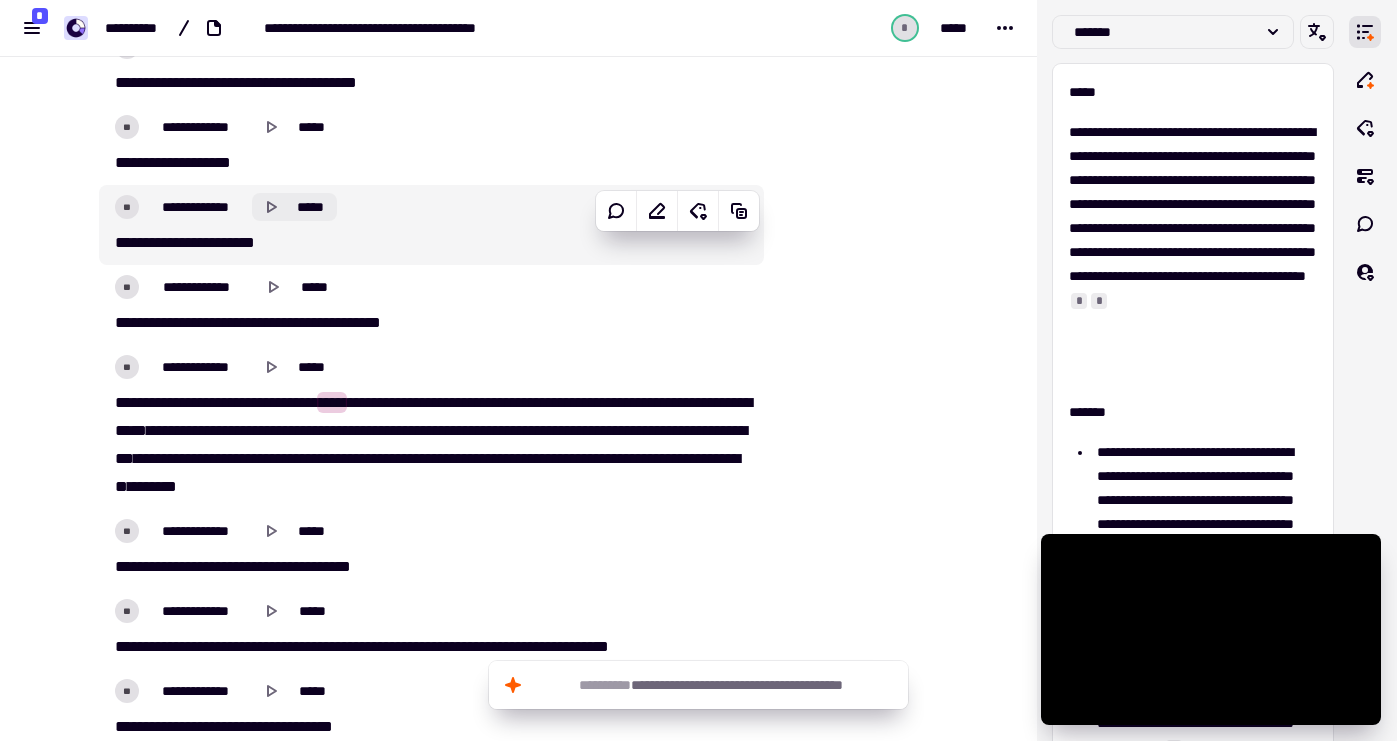 click 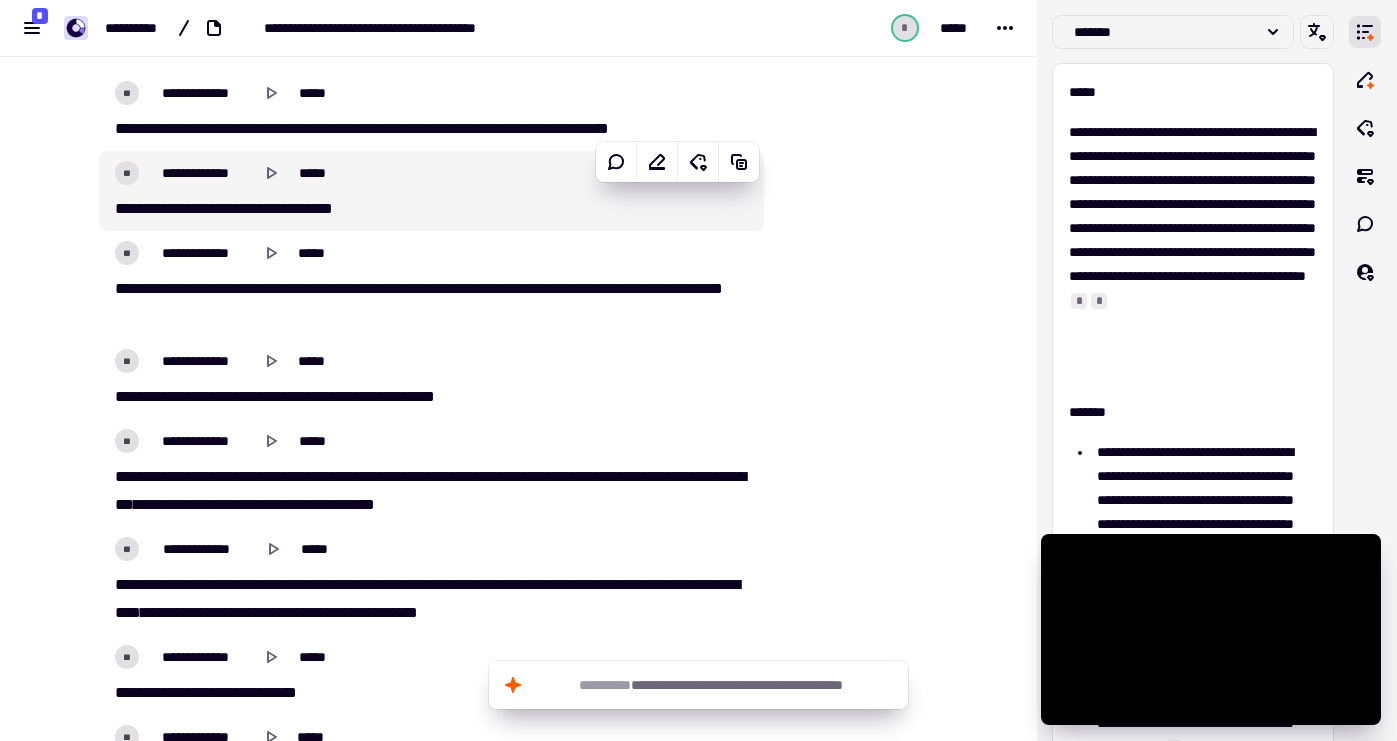 scroll, scrollTop: 26528, scrollLeft: 0, axis: vertical 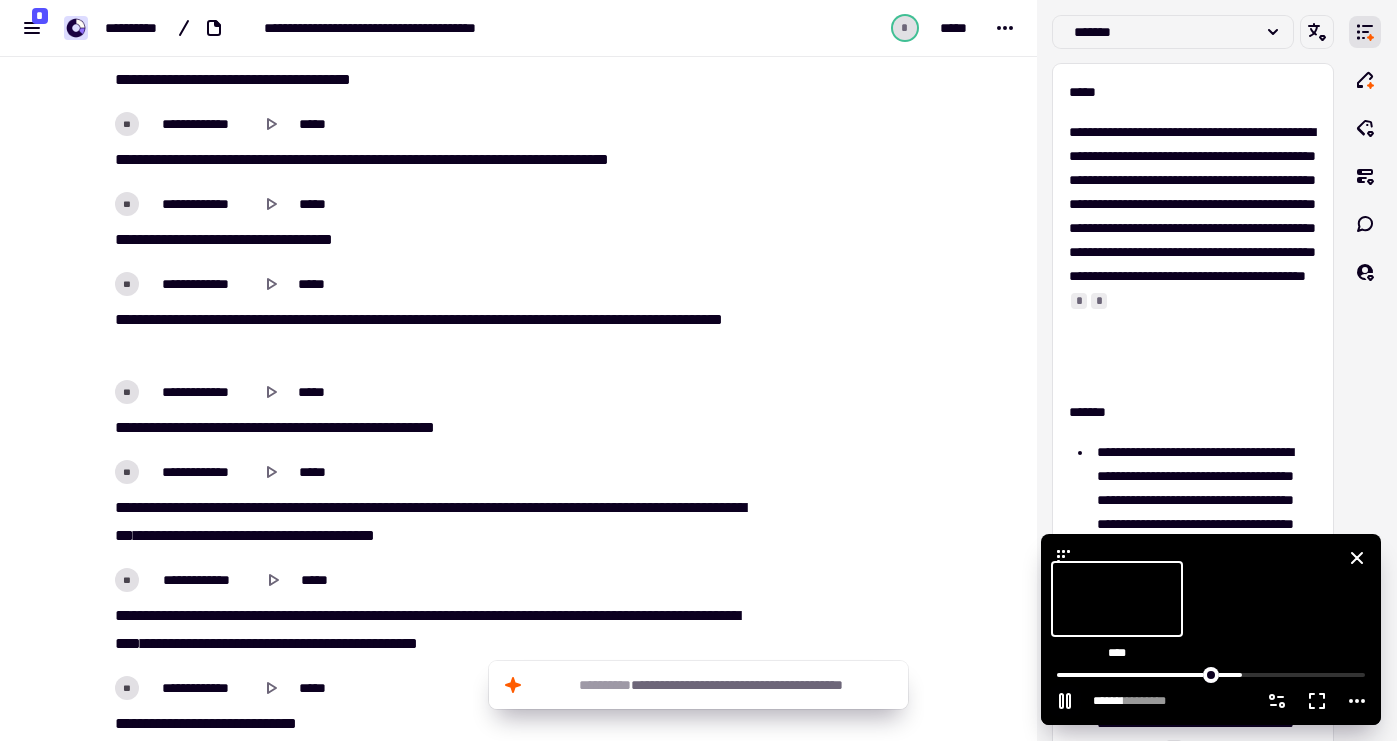 click 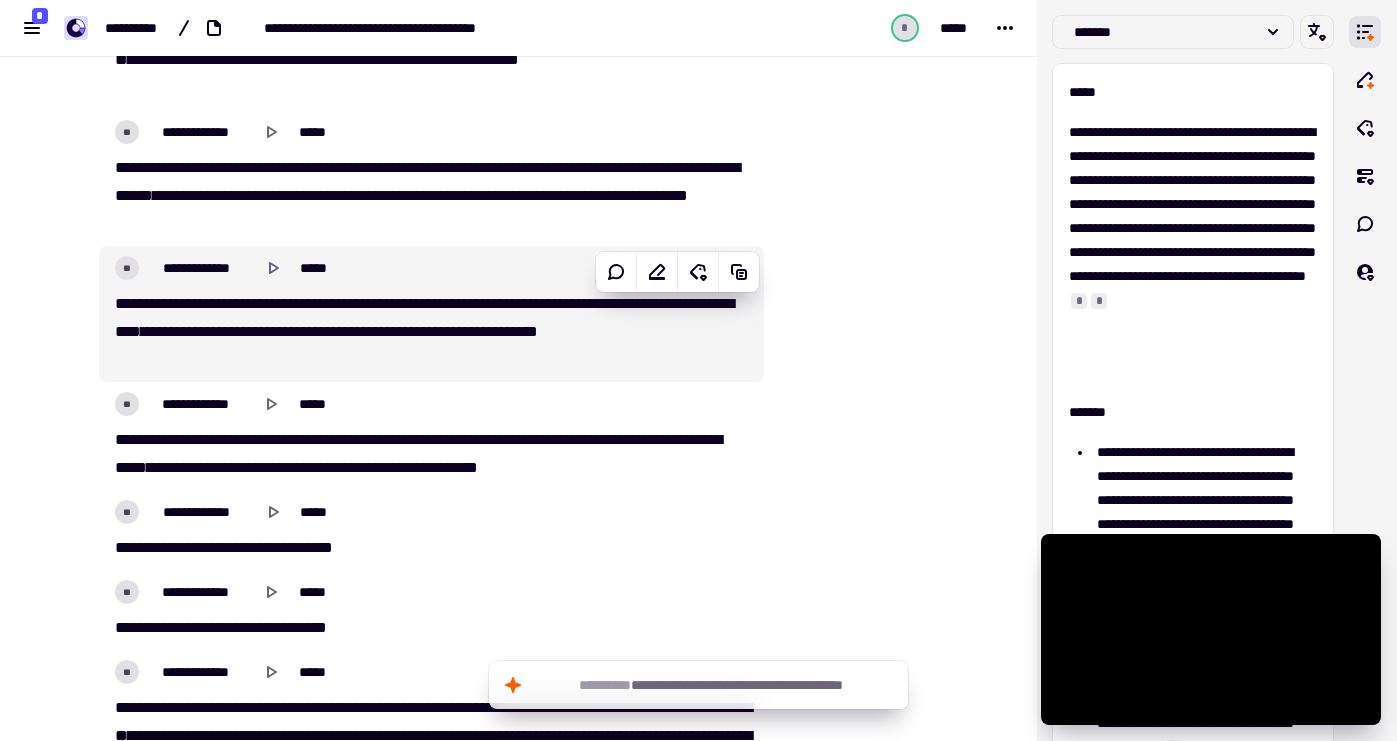 scroll, scrollTop: 27452, scrollLeft: 0, axis: vertical 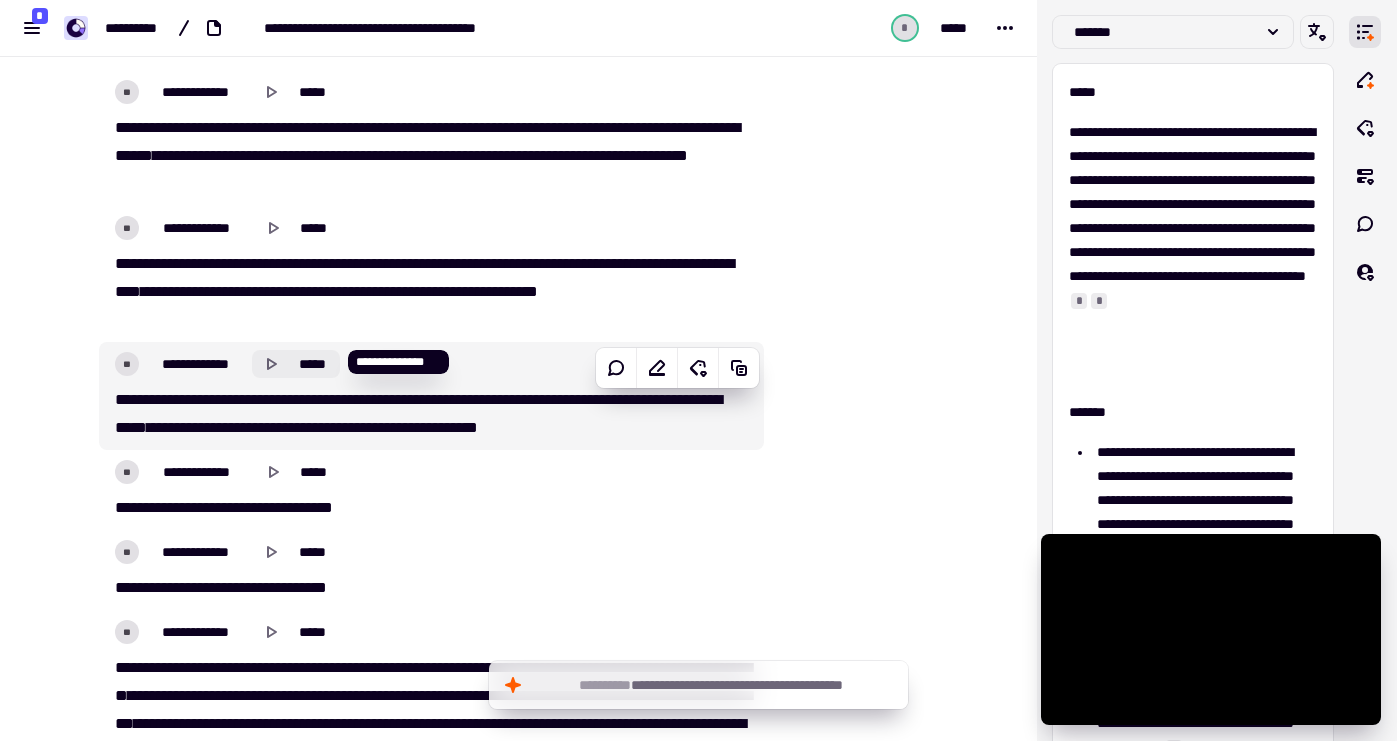 click on "*****" 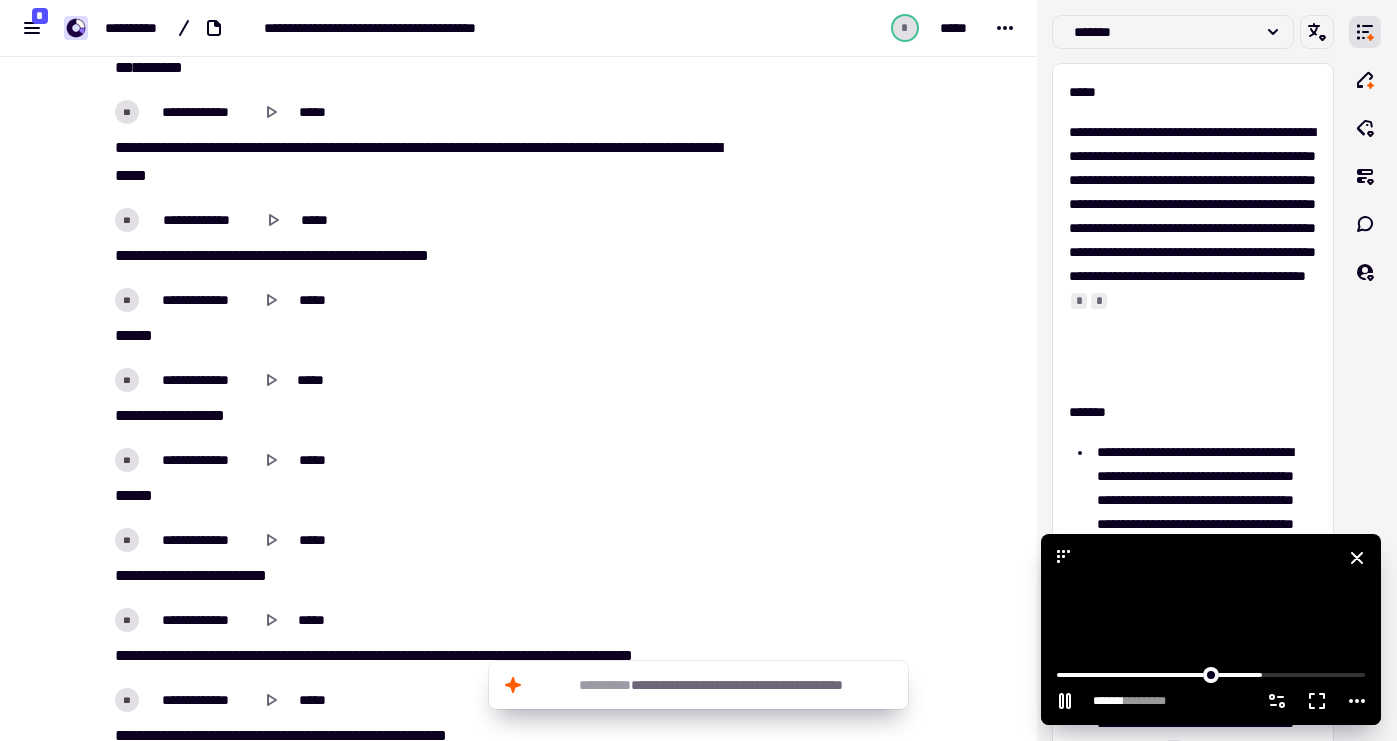 scroll, scrollTop: 31977, scrollLeft: 0, axis: vertical 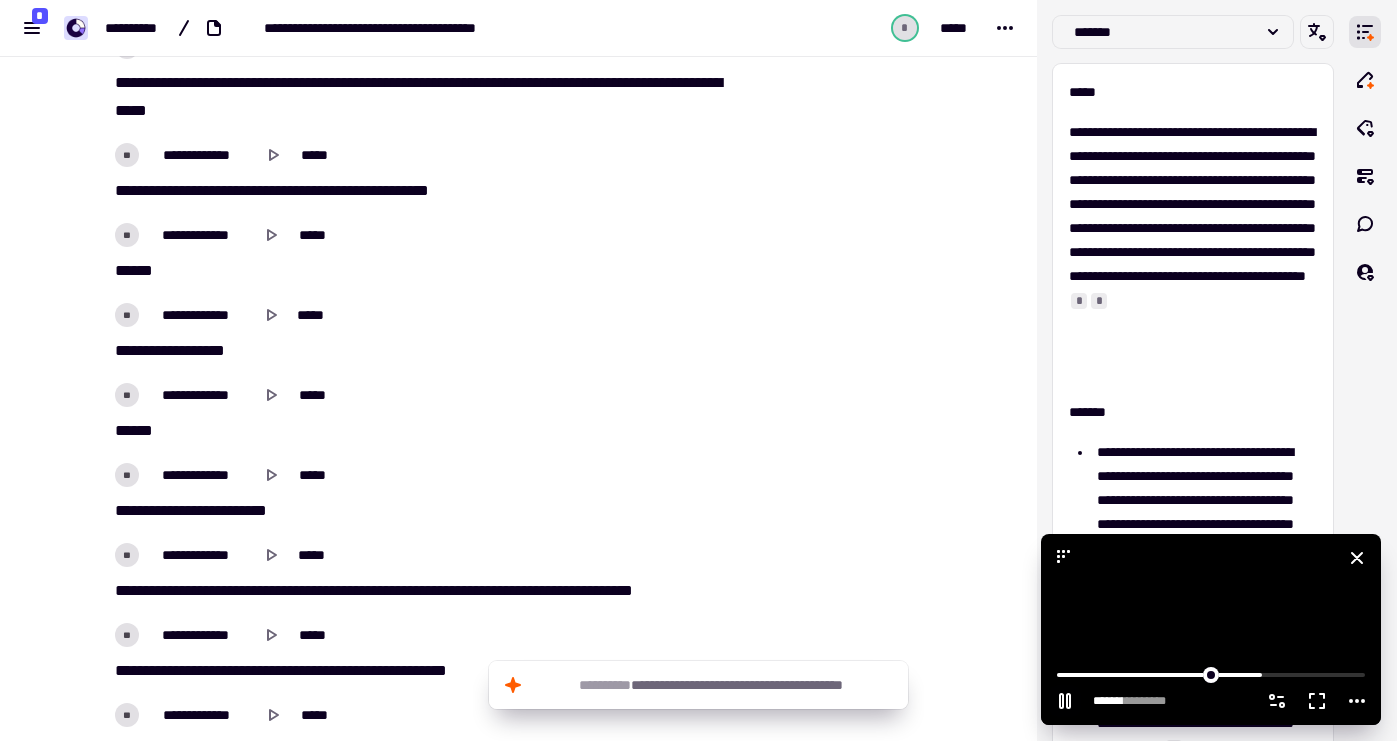 click 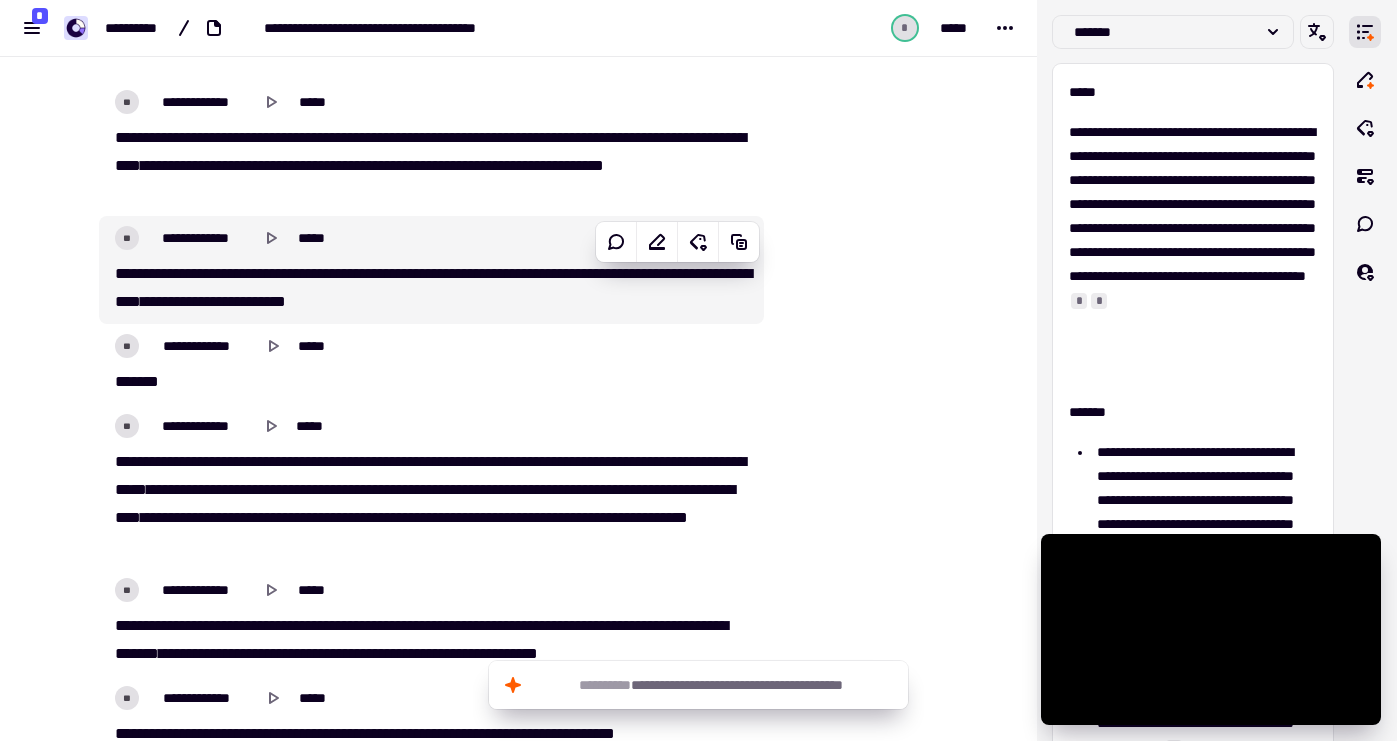 scroll, scrollTop: 30821, scrollLeft: 0, axis: vertical 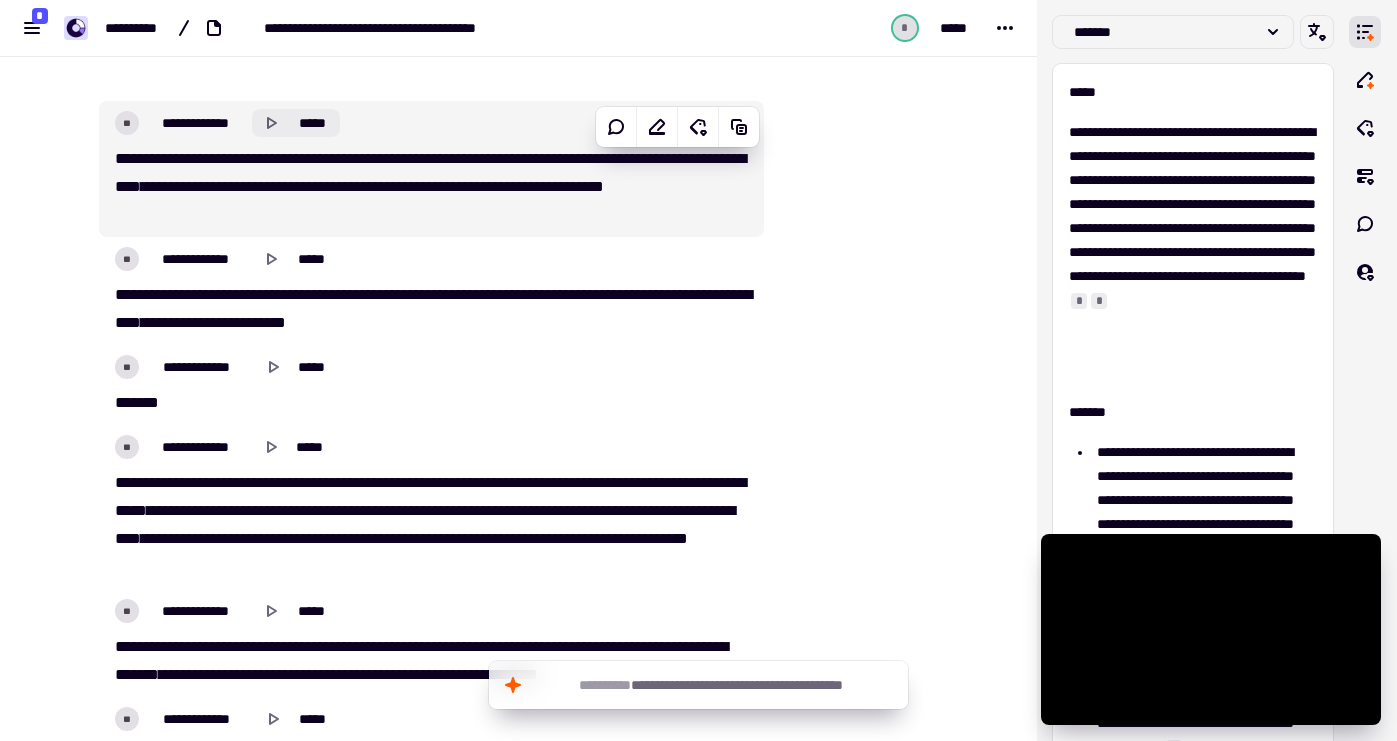 click 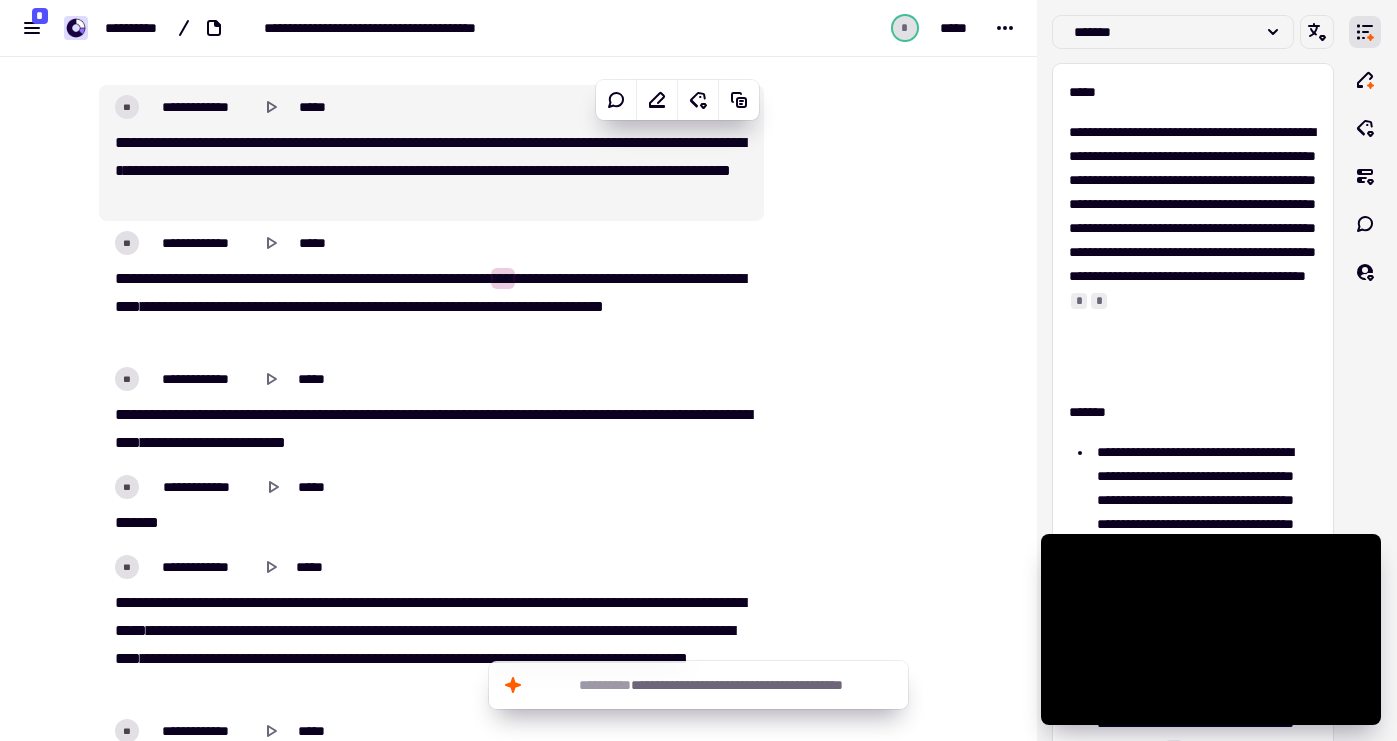 scroll, scrollTop: 30649, scrollLeft: 0, axis: vertical 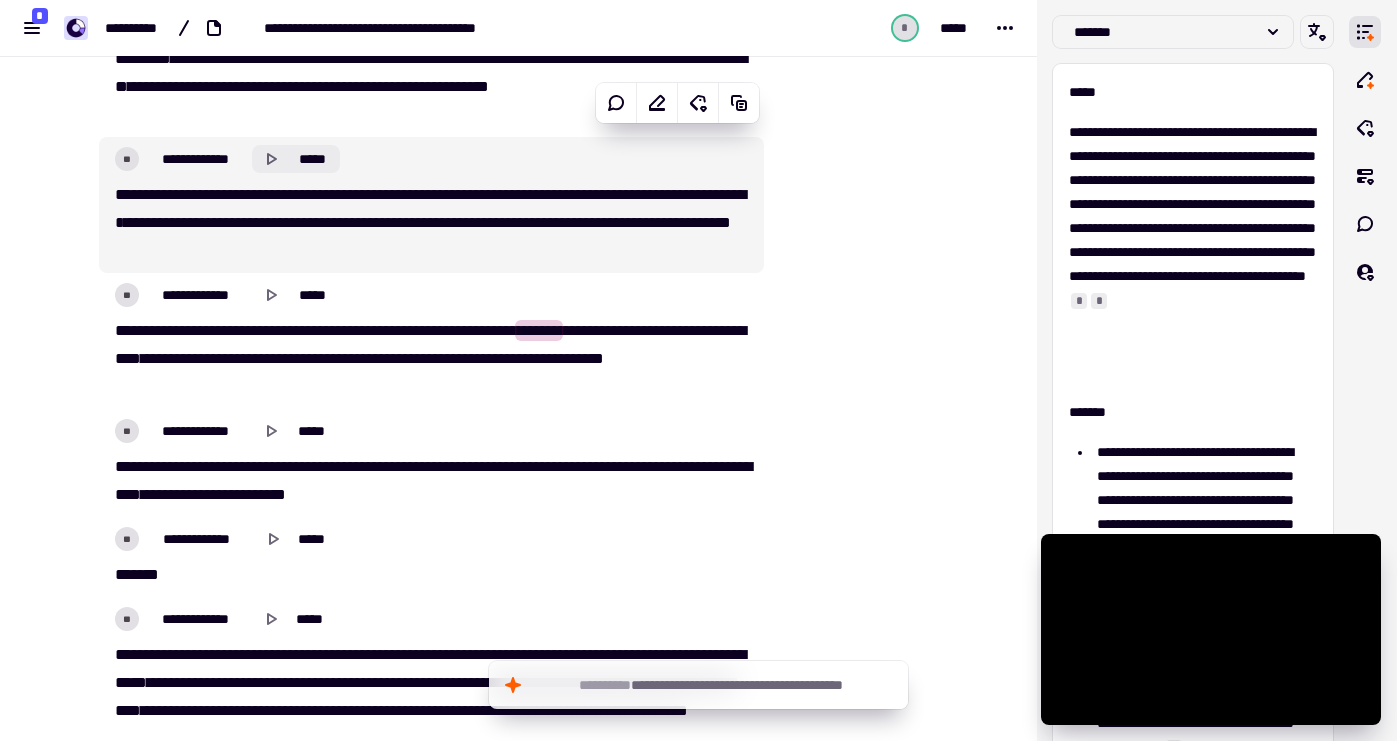 click on "*****" 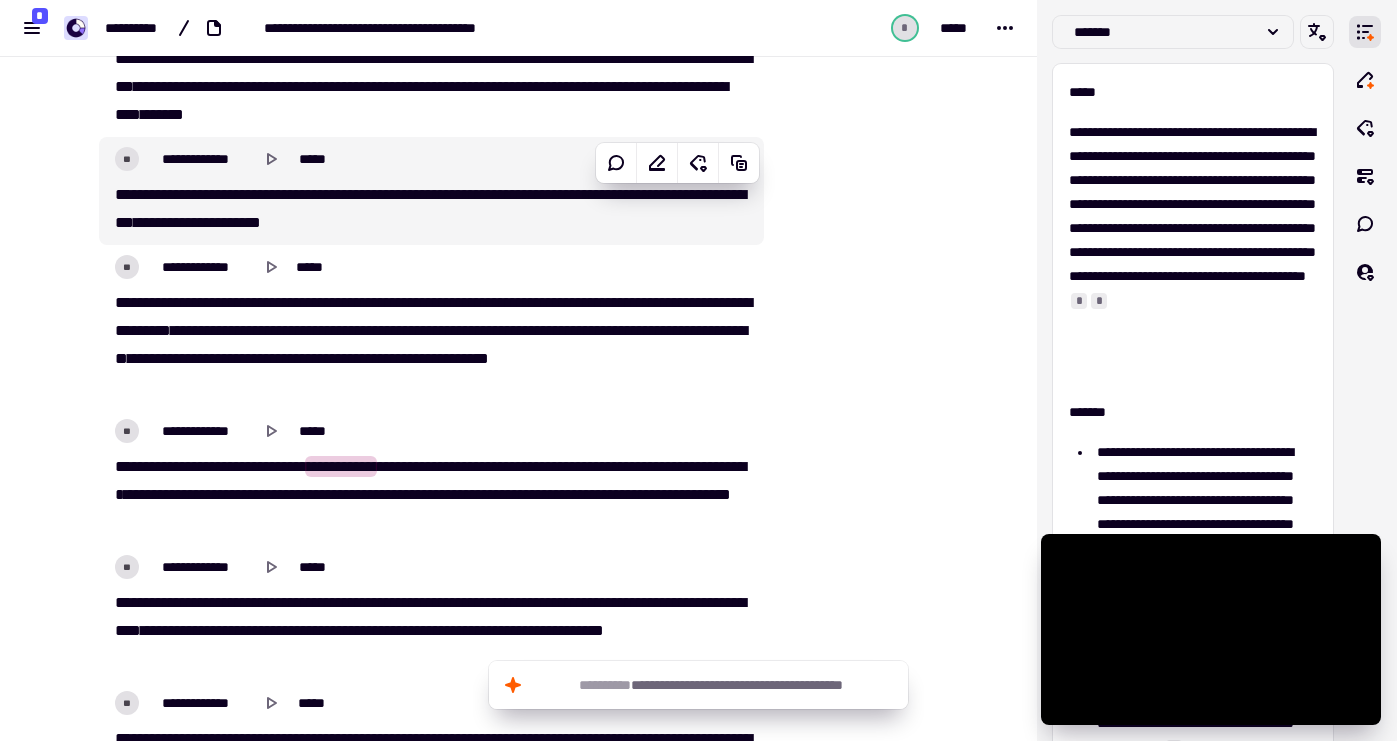 scroll, scrollTop: 30335, scrollLeft: 0, axis: vertical 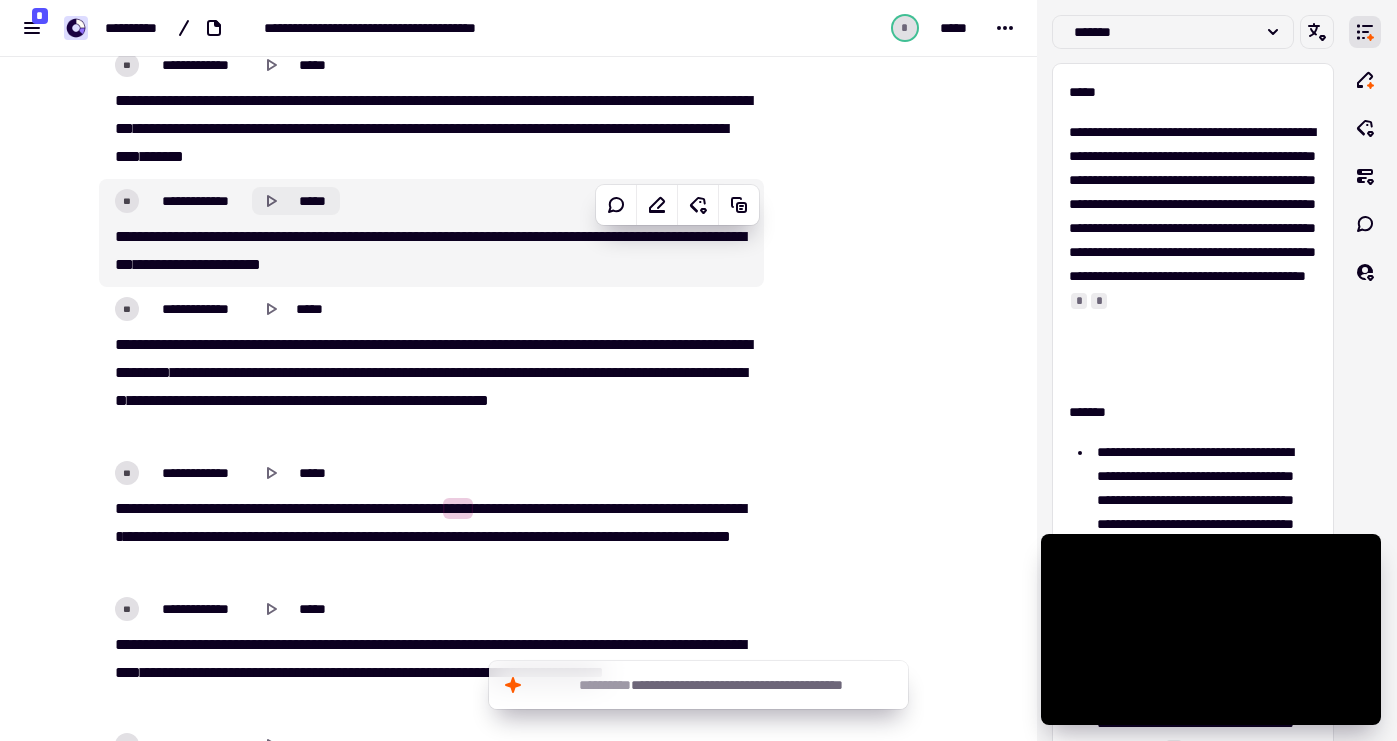 click 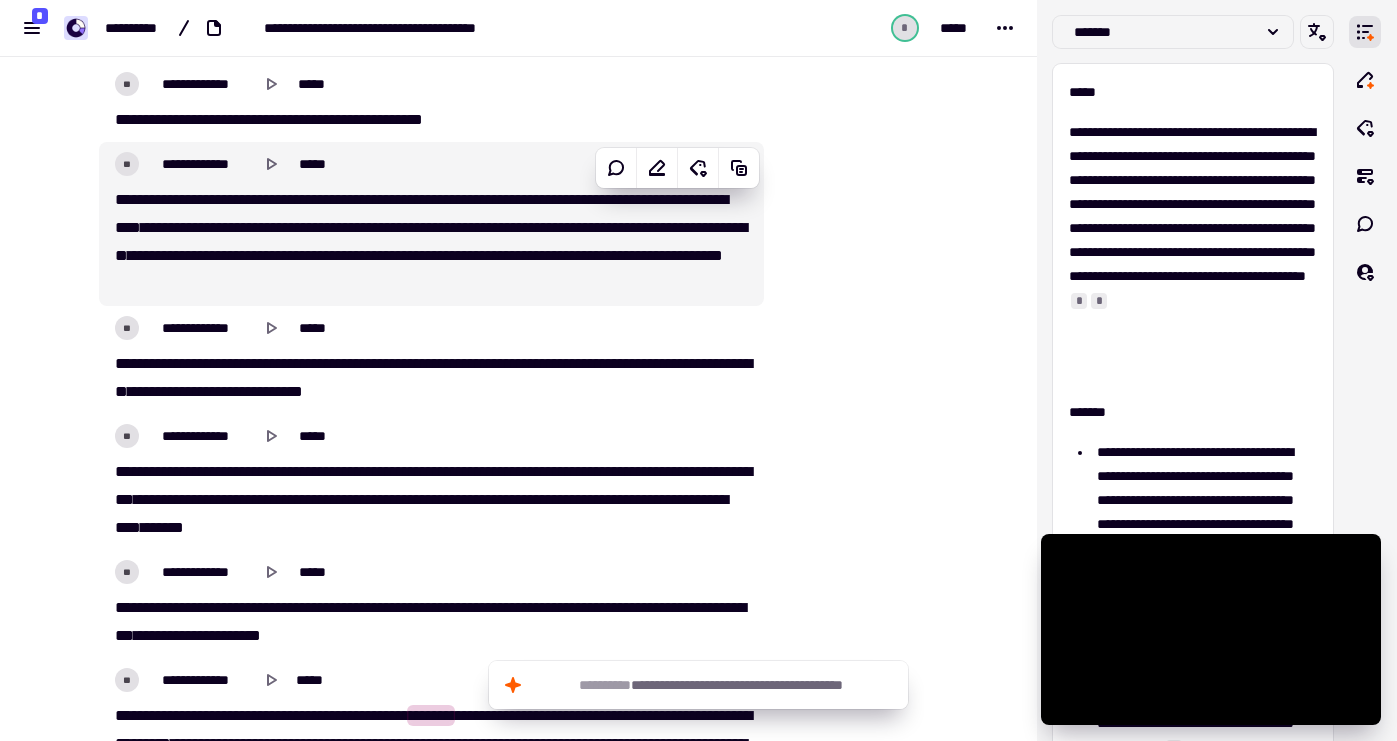 scroll, scrollTop: 29939, scrollLeft: 0, axis: vertical 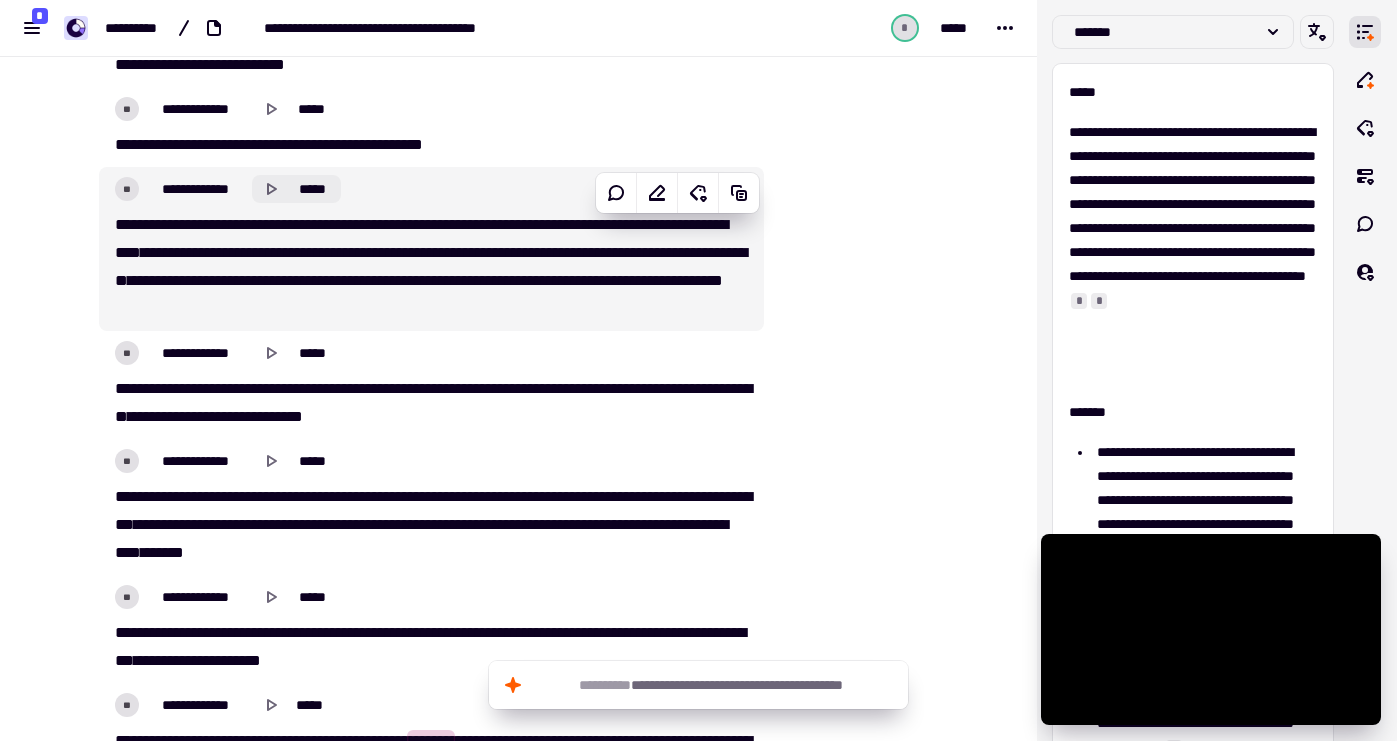 click 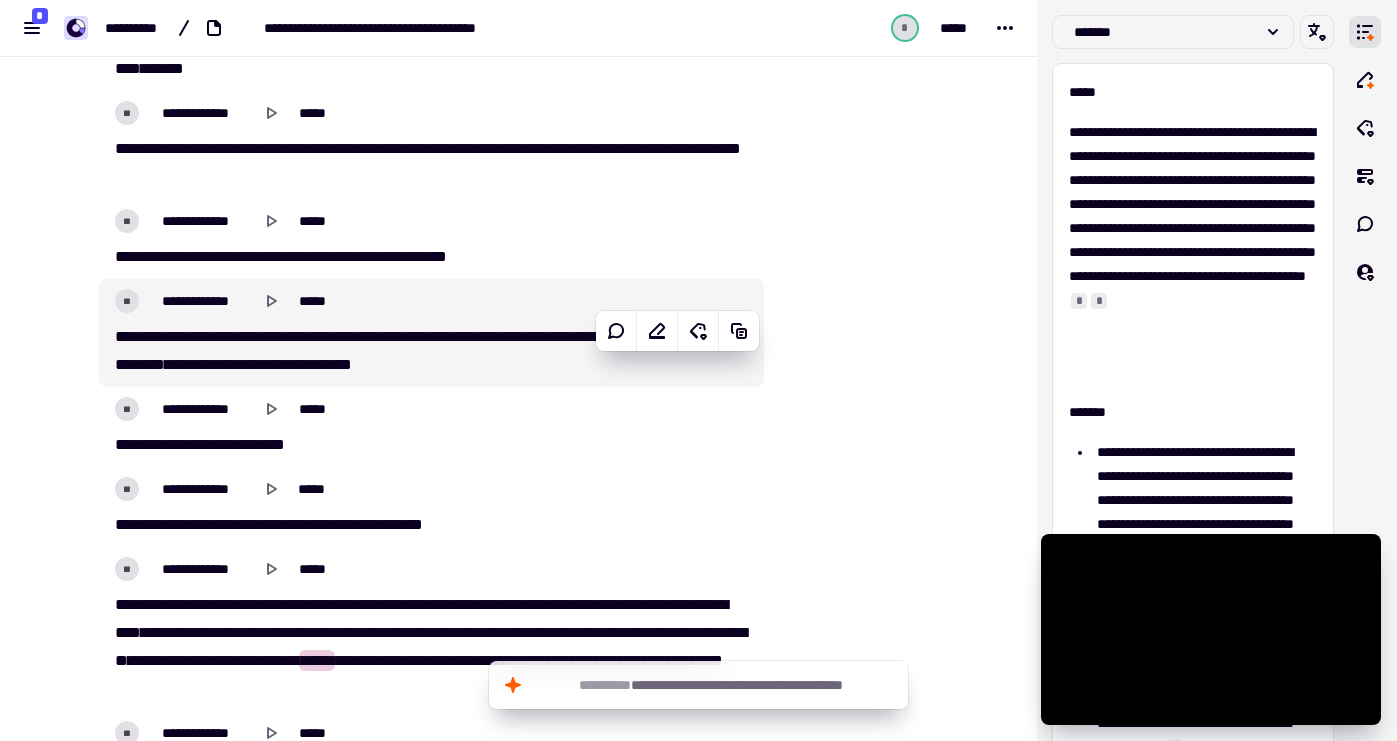 scroll, scrollTop: 29560, scrollLeft: 0, axis: vertical 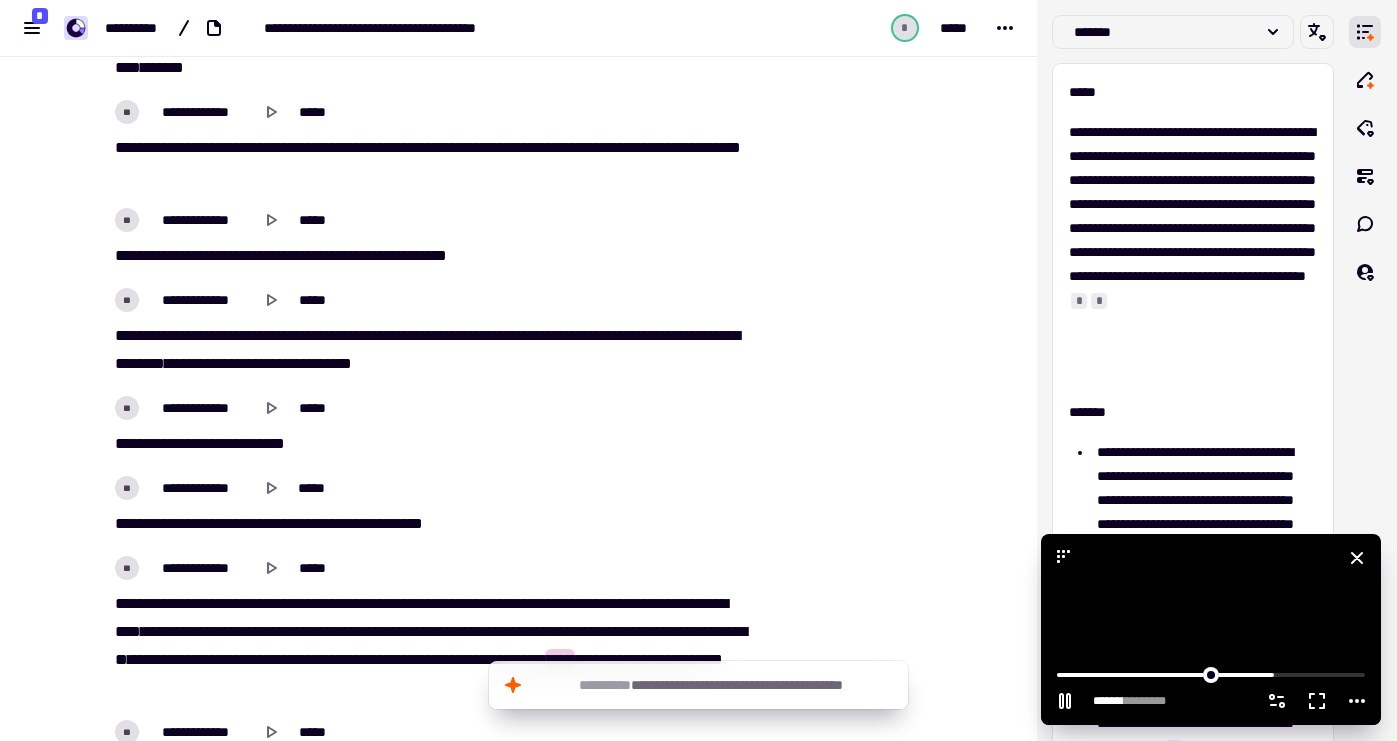 click 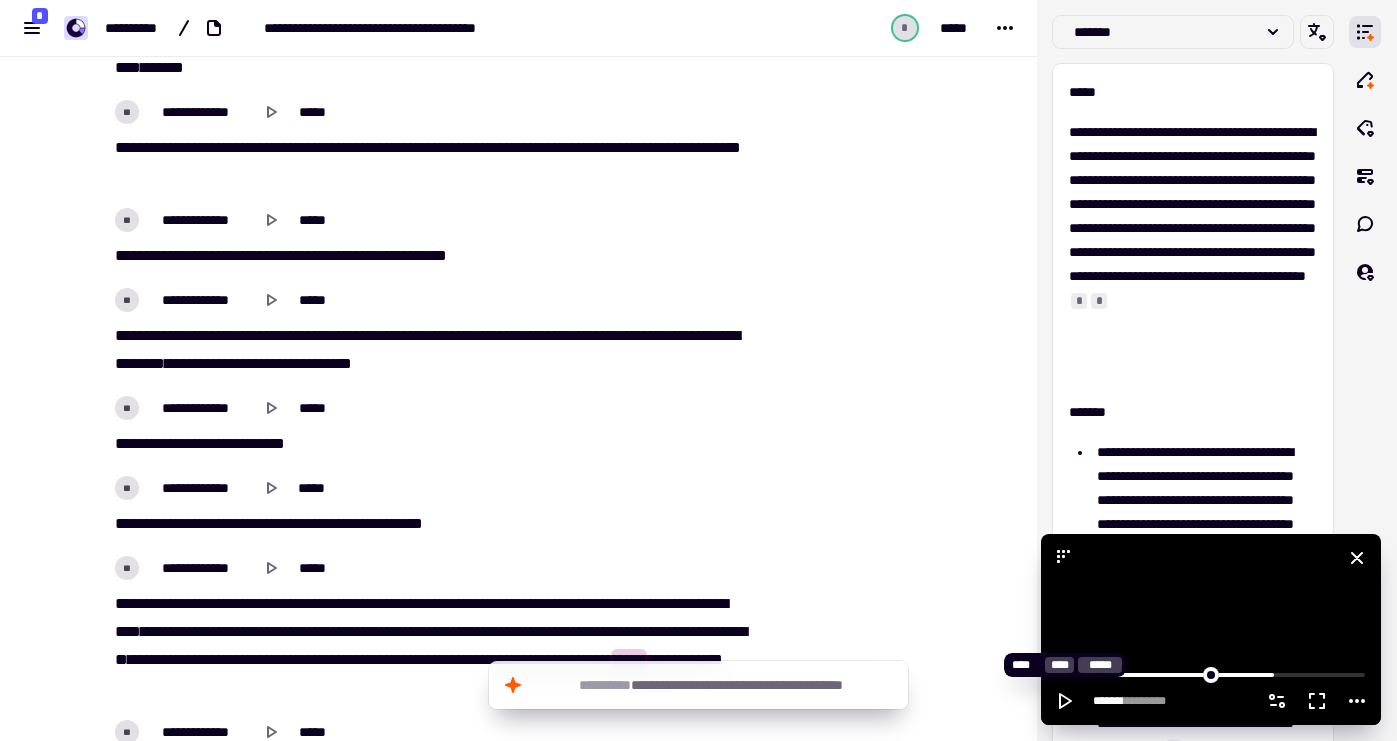 click 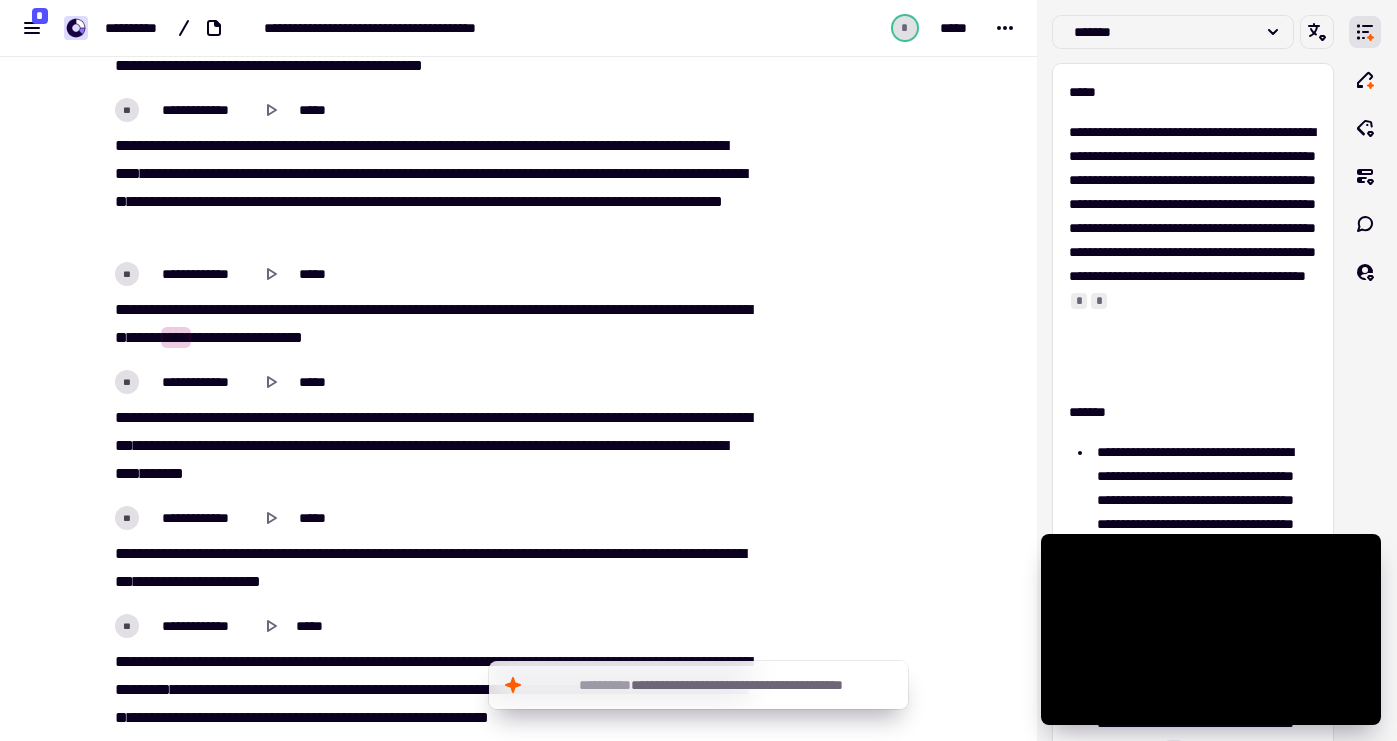 scroll, scrollTop: 30002, scrollLeft: 0, axis: vertical 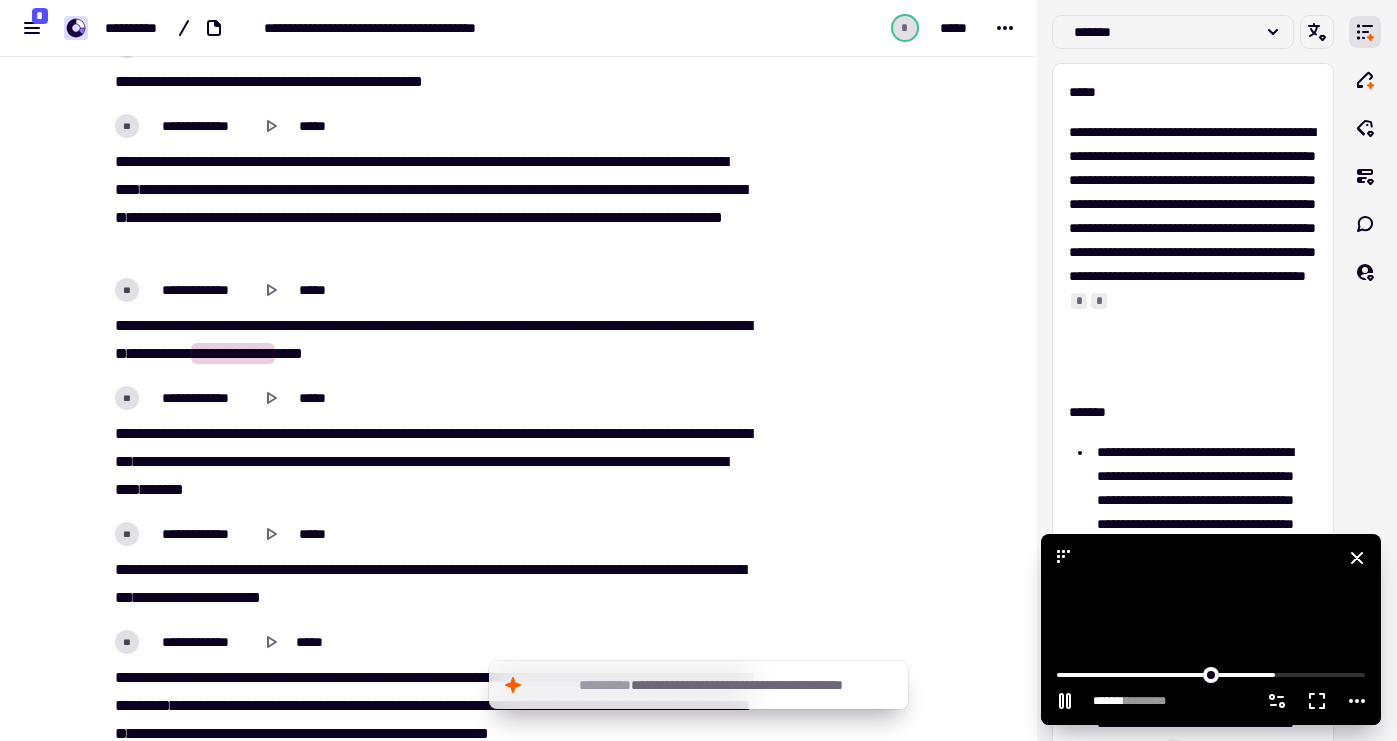 click 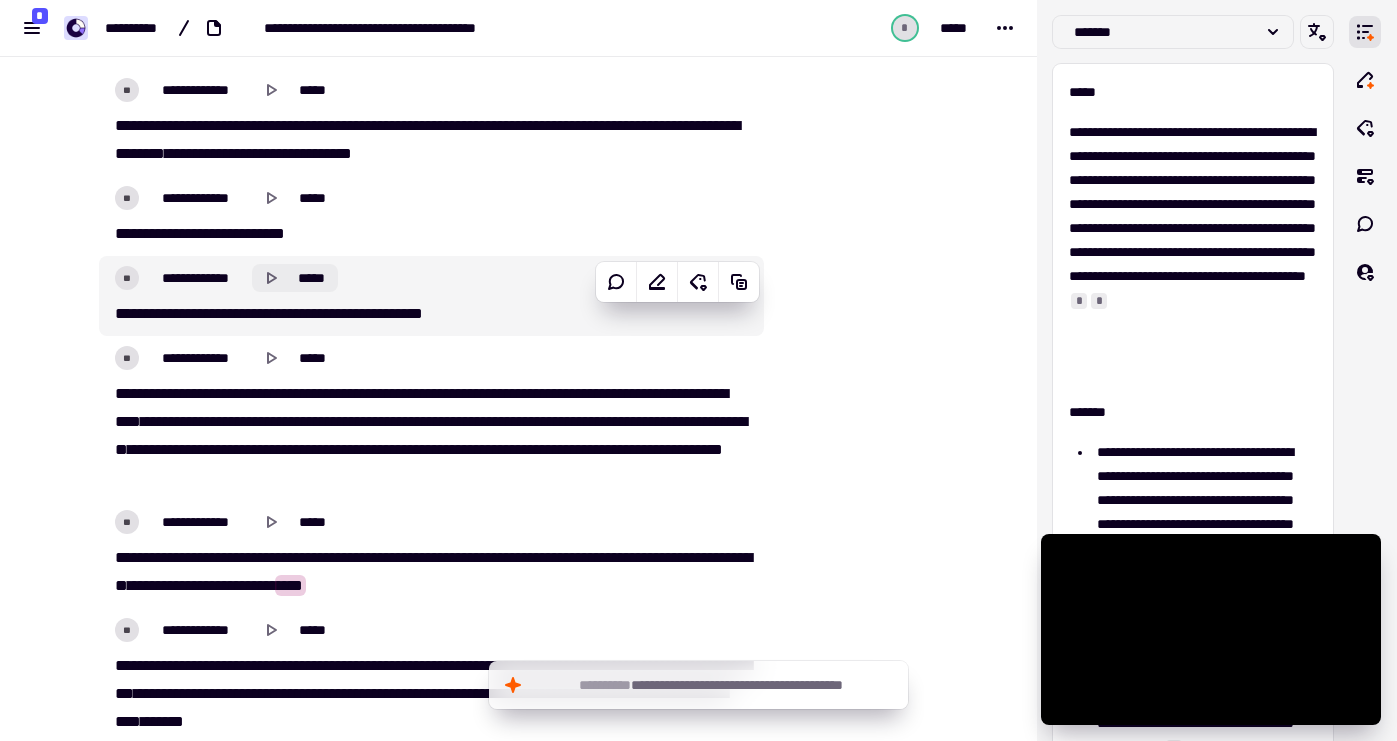 scroll, scrollTop: 29730, scrollLeft: 0, axis: vertical 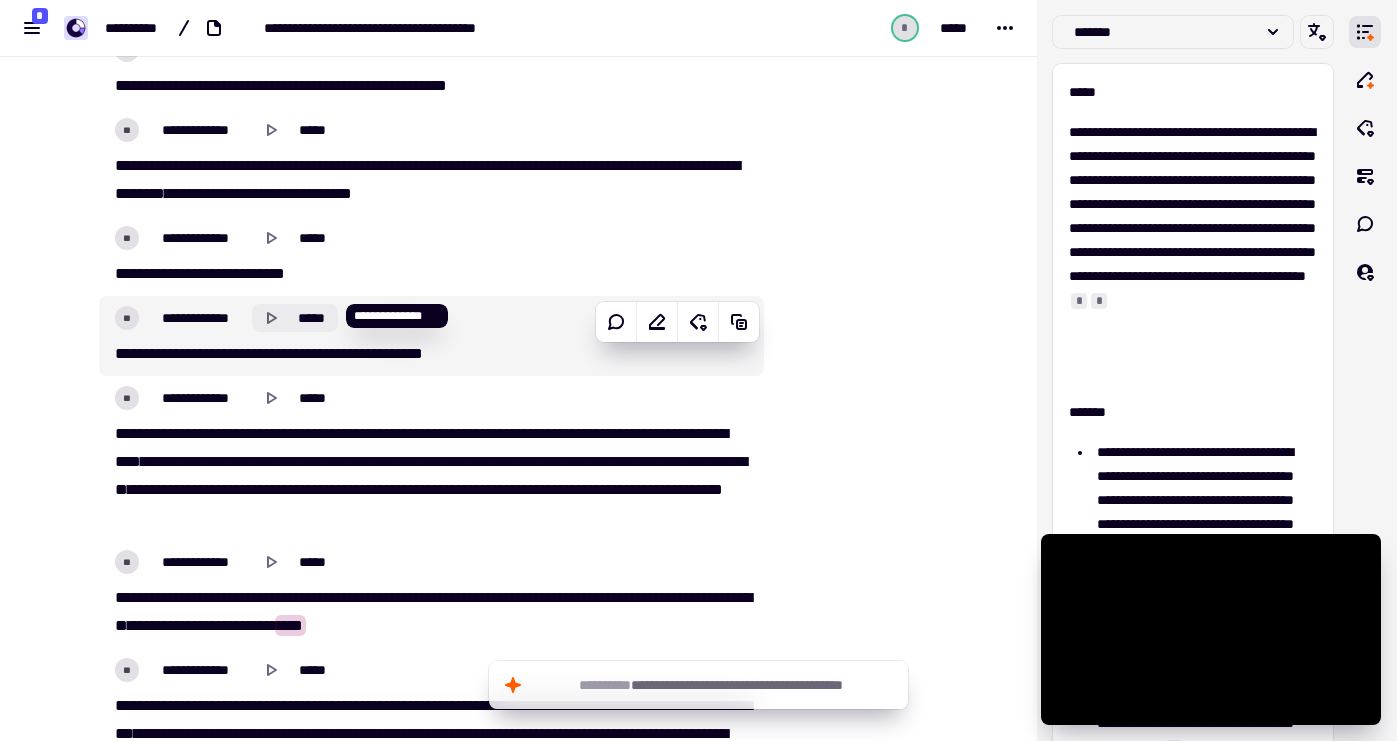 click 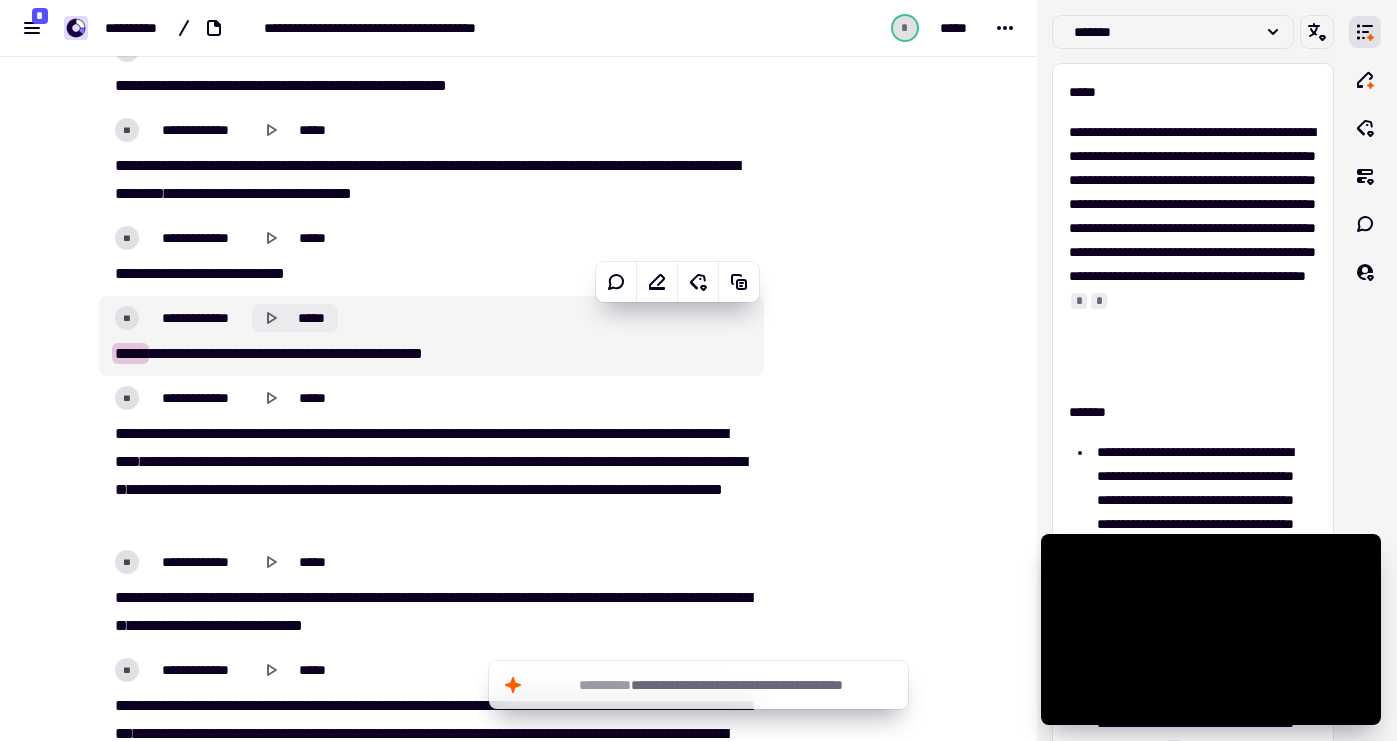scroll, scrollTop: 29721, scrollLeft: 0, axis: vertical 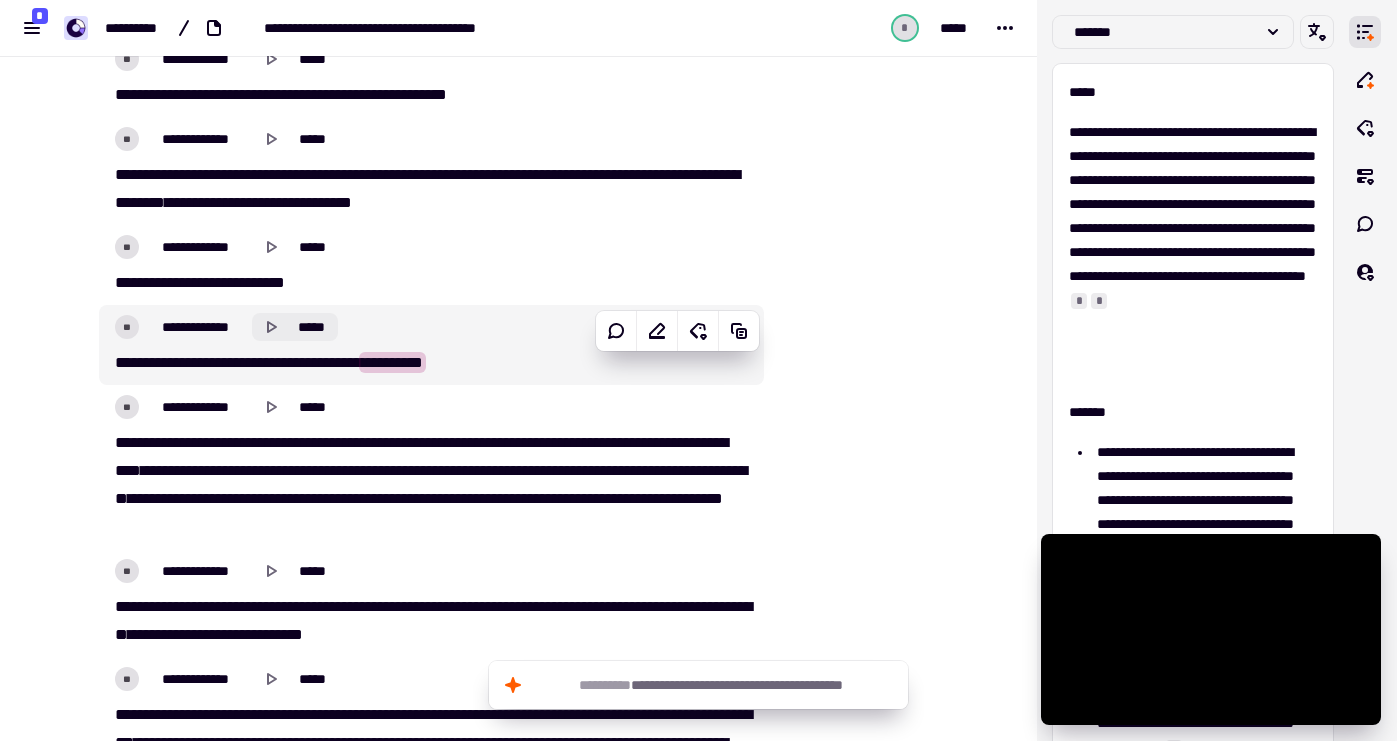 click 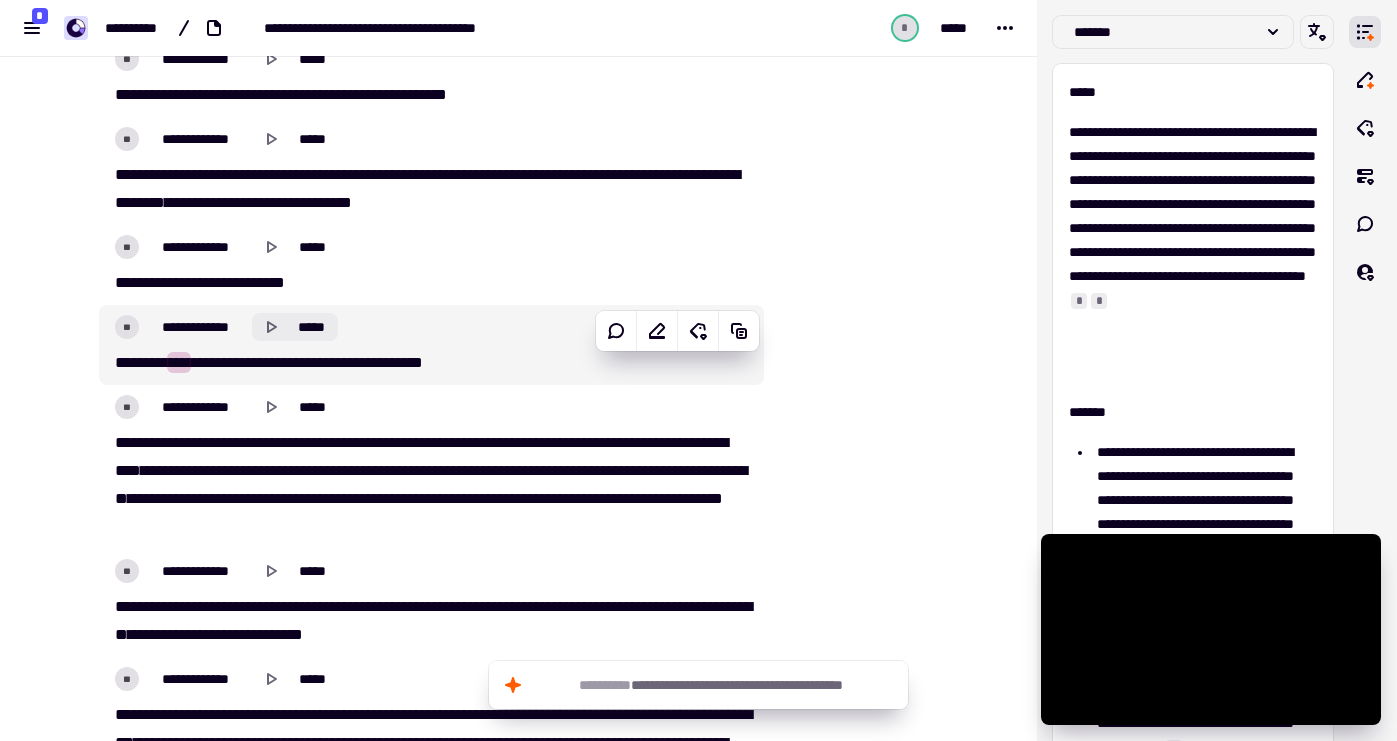 click 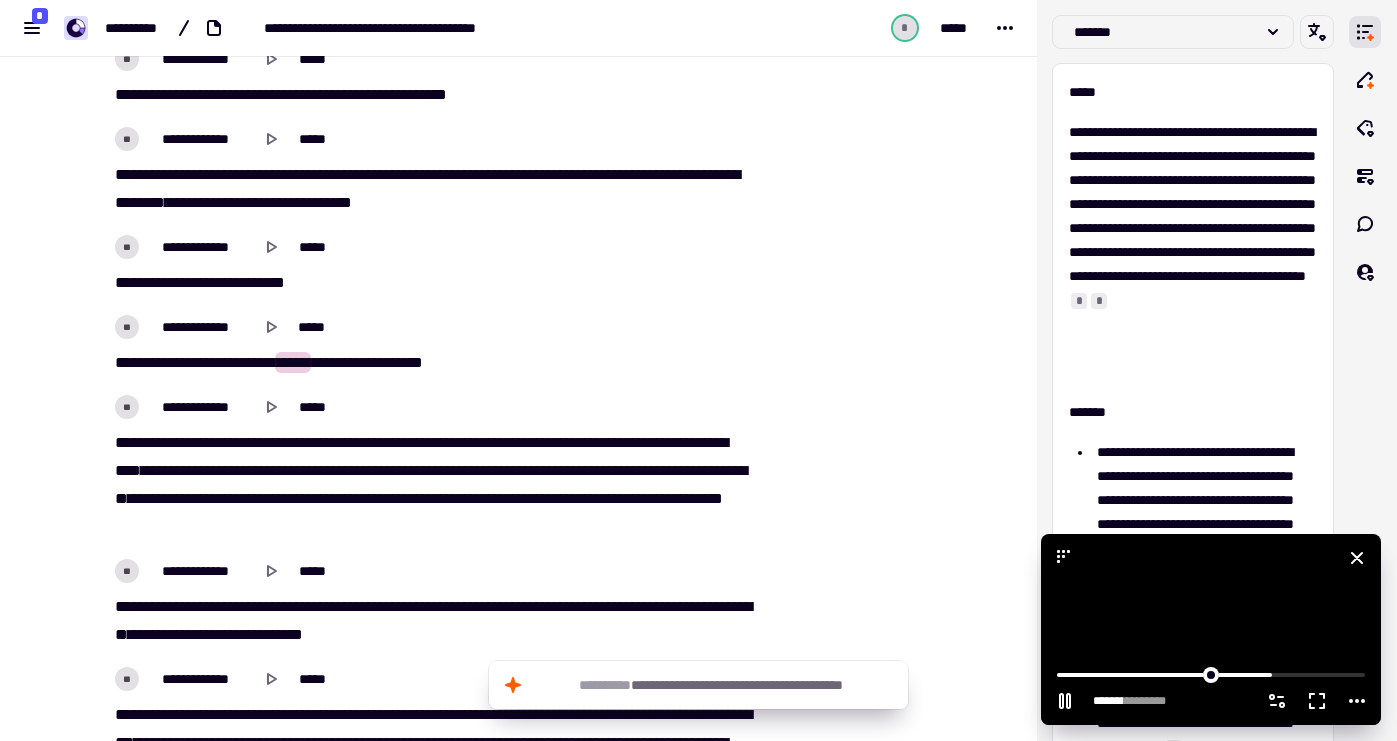 click 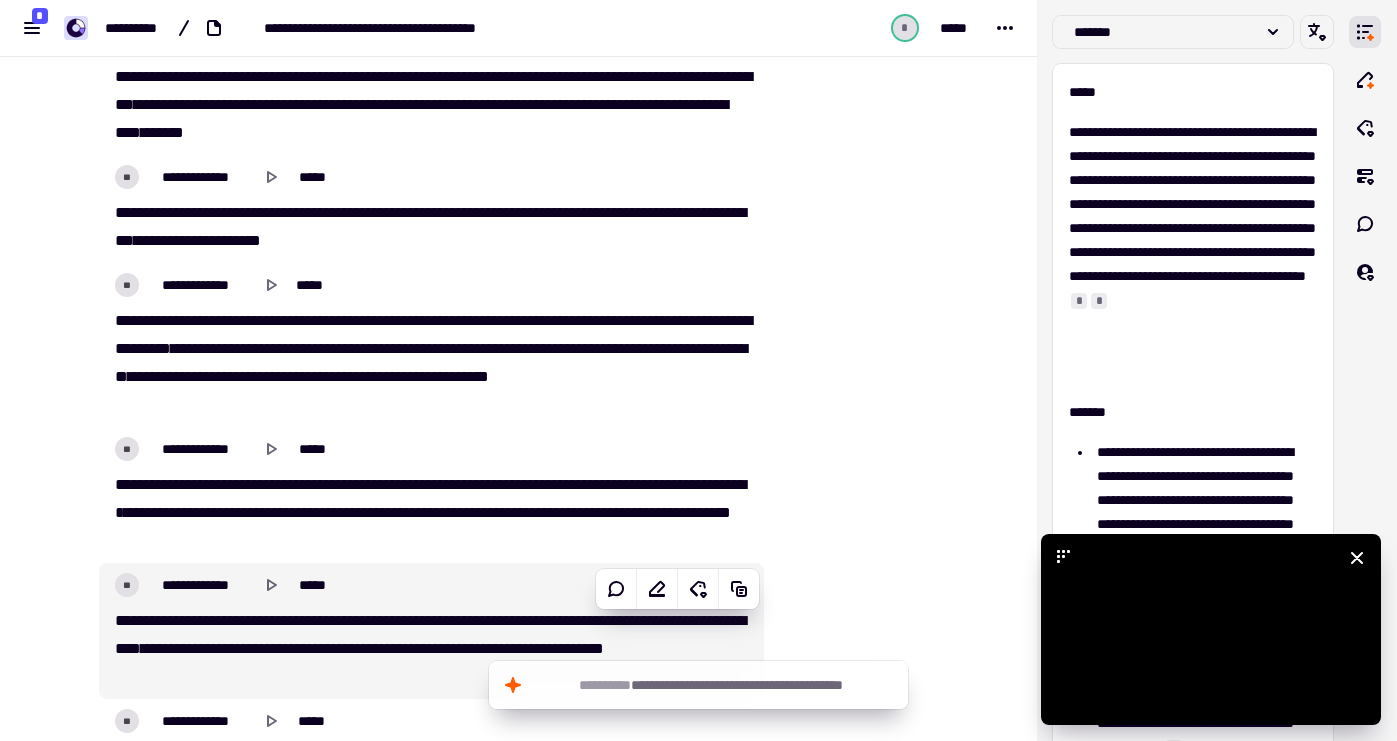 scroll, scrollTop: 30386, scrollLeft: 0, axis: vertical 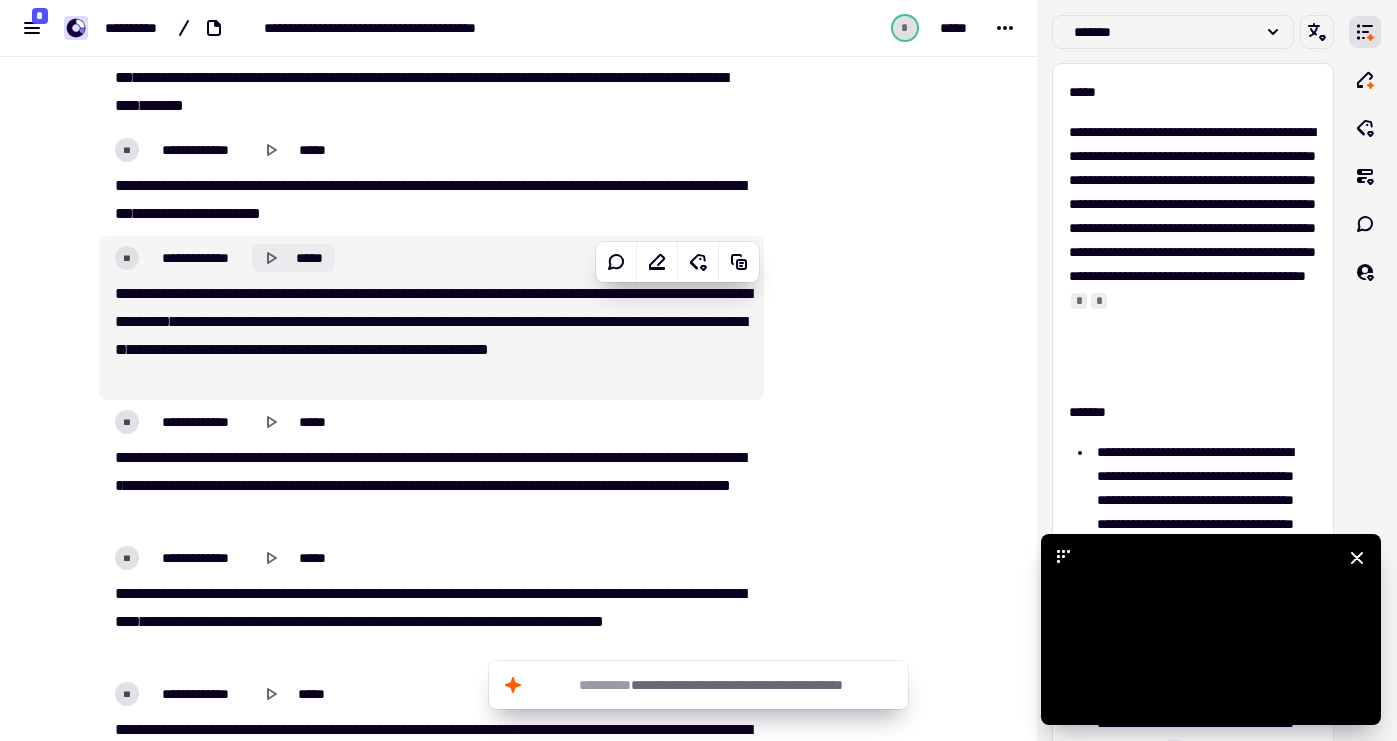 click 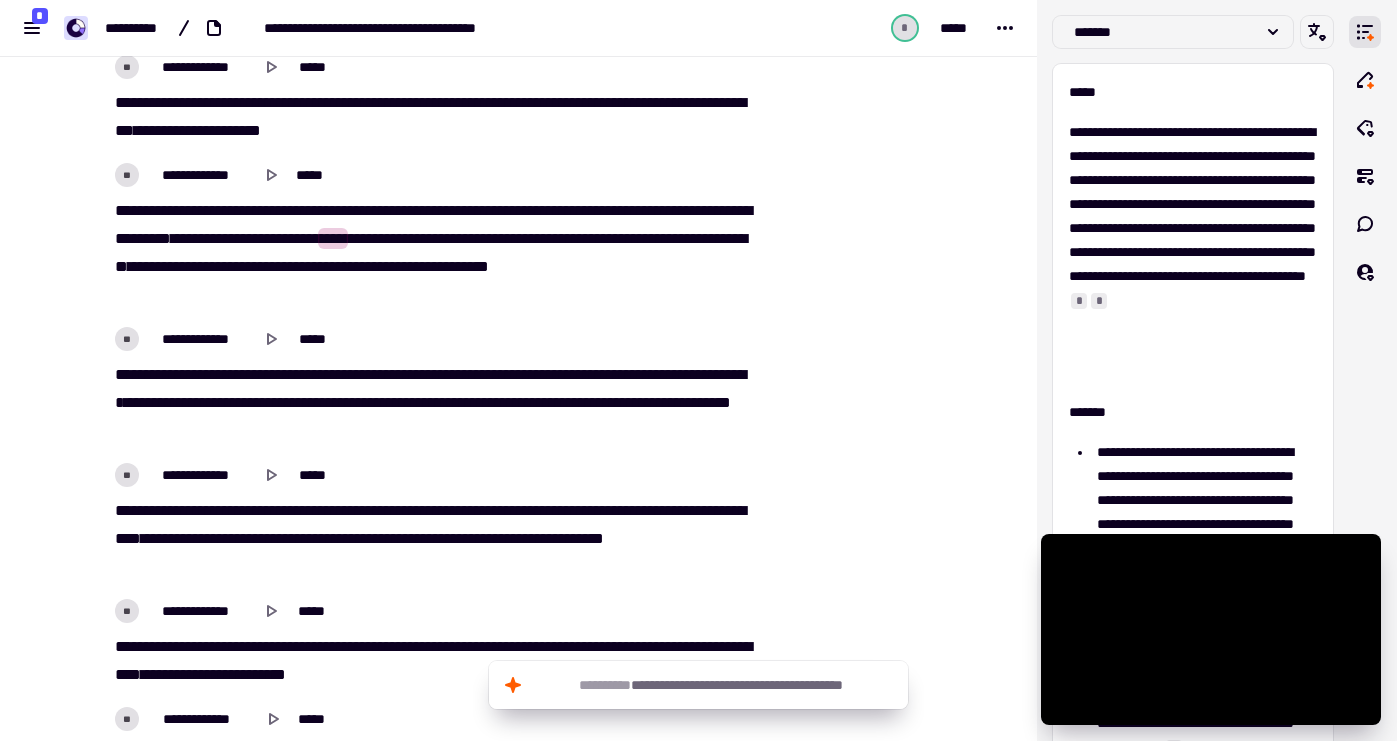 scroll, scrollTop: 30497, scrollLeft: 0, axis: vertical 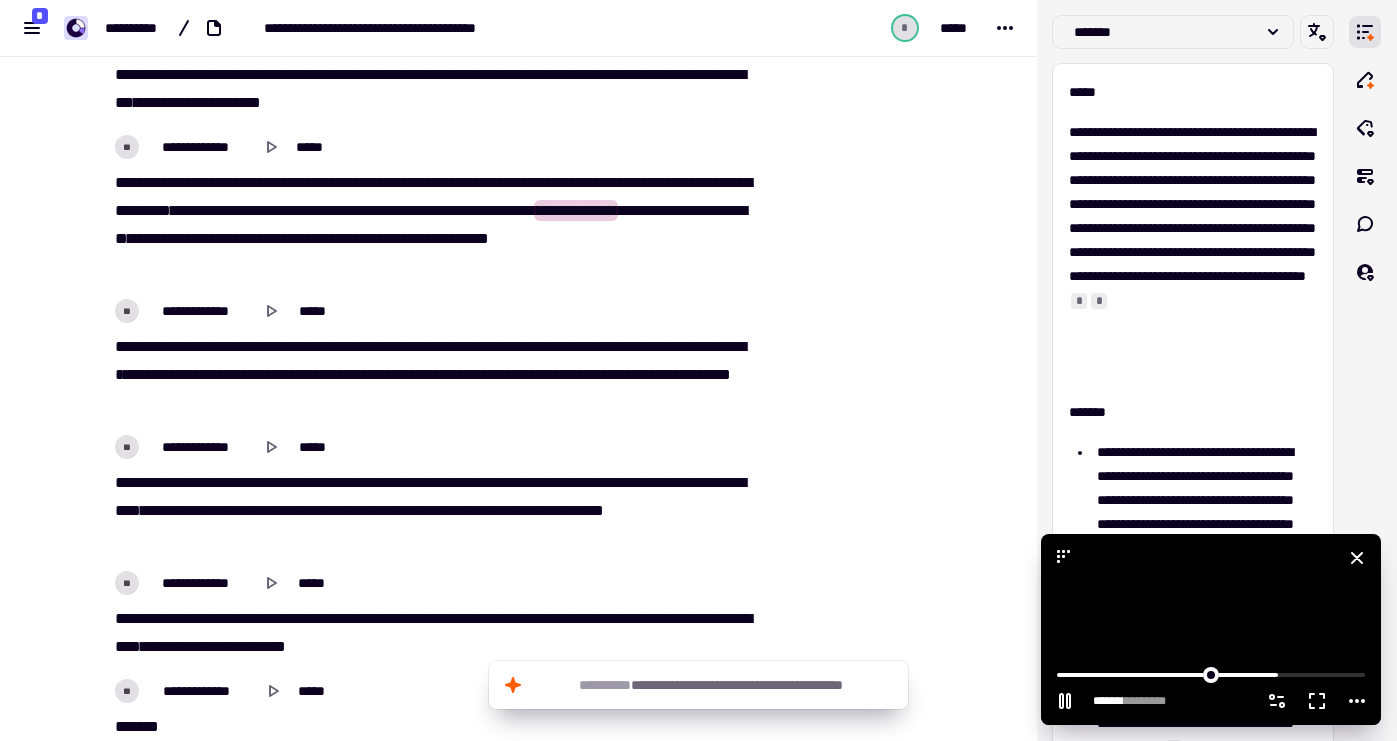 click 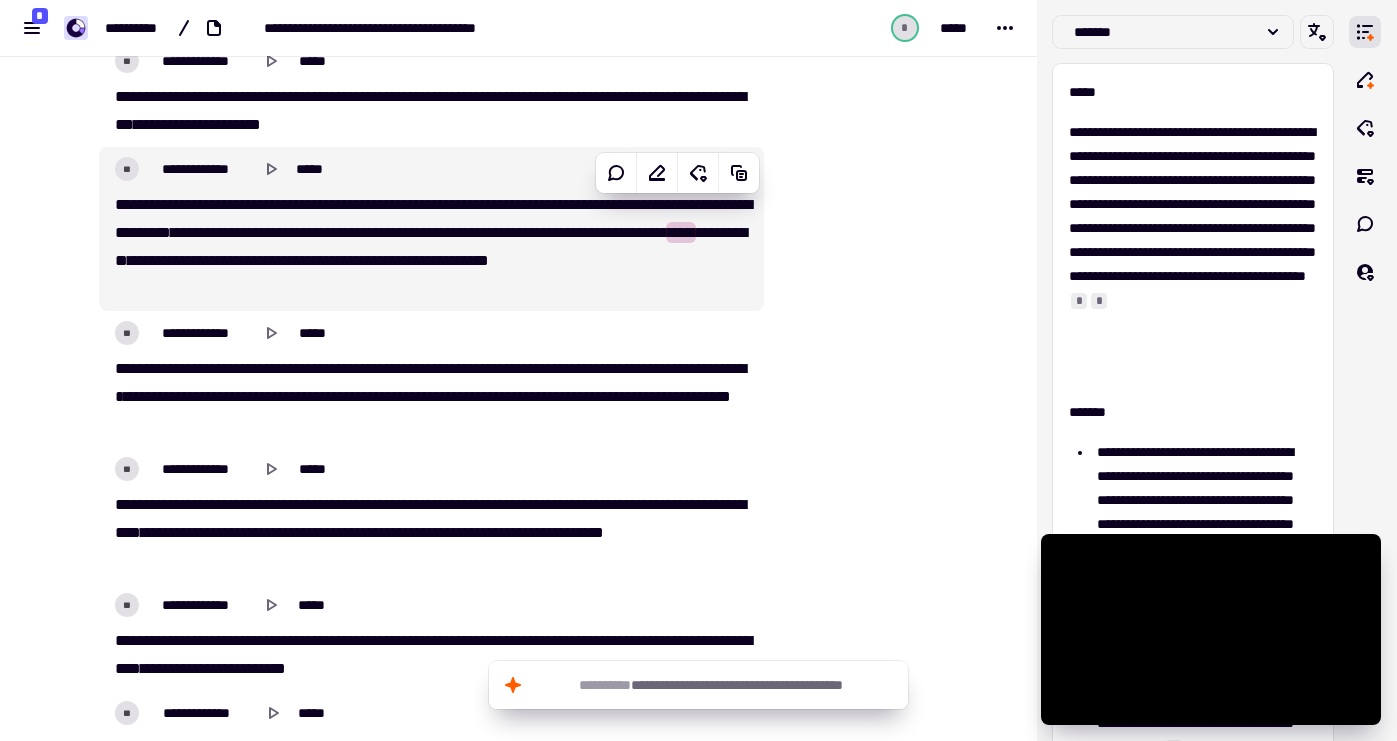scroll, scrollTop: 30468, scrollLeft: 0, axis: vertical 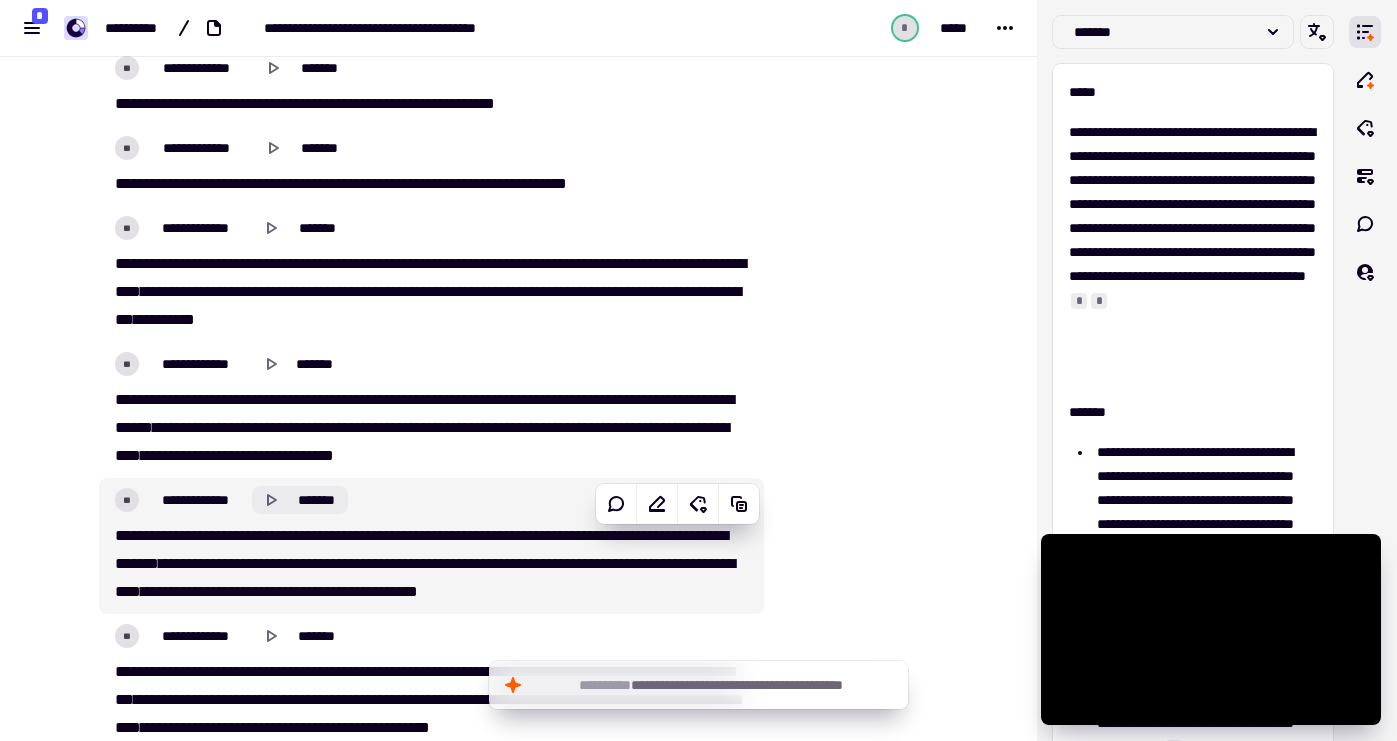 click 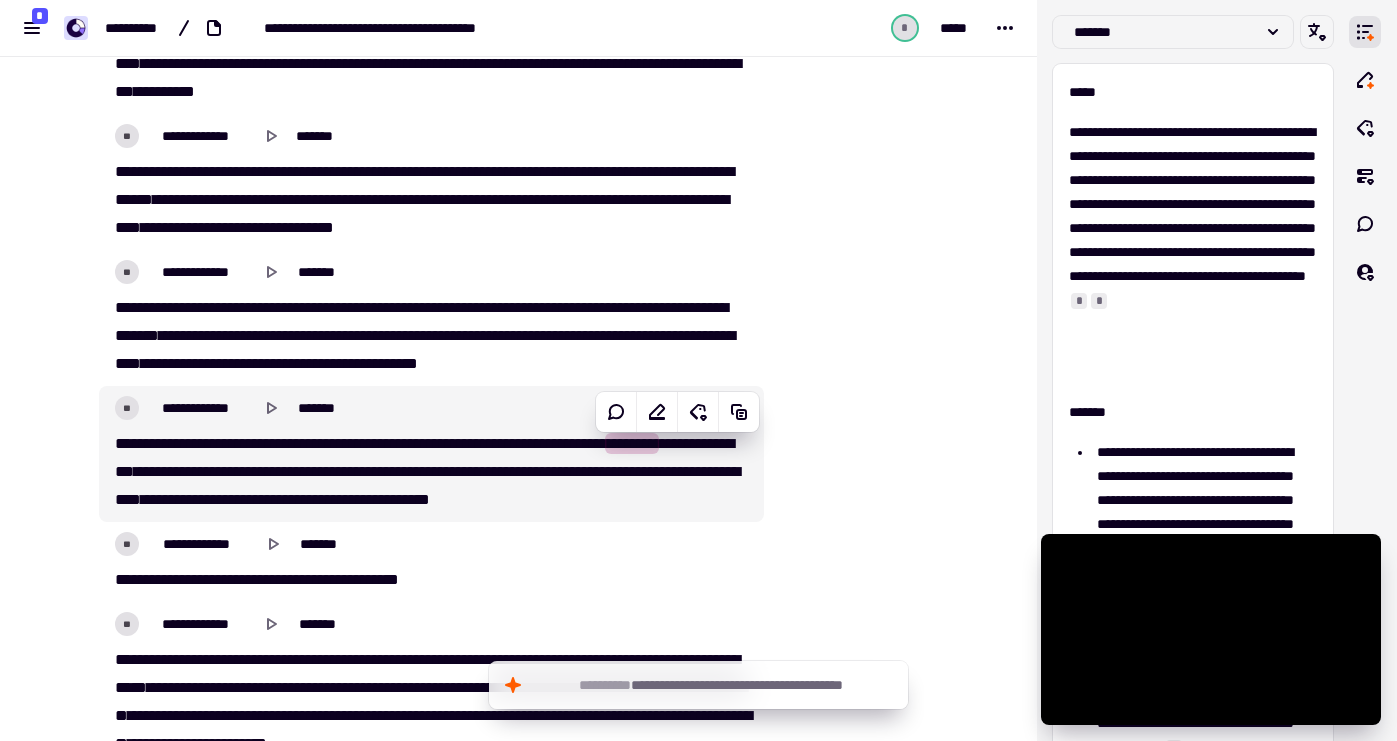 scroll, scrollTop: 40795, scrollLeft: 0, axis: vertical 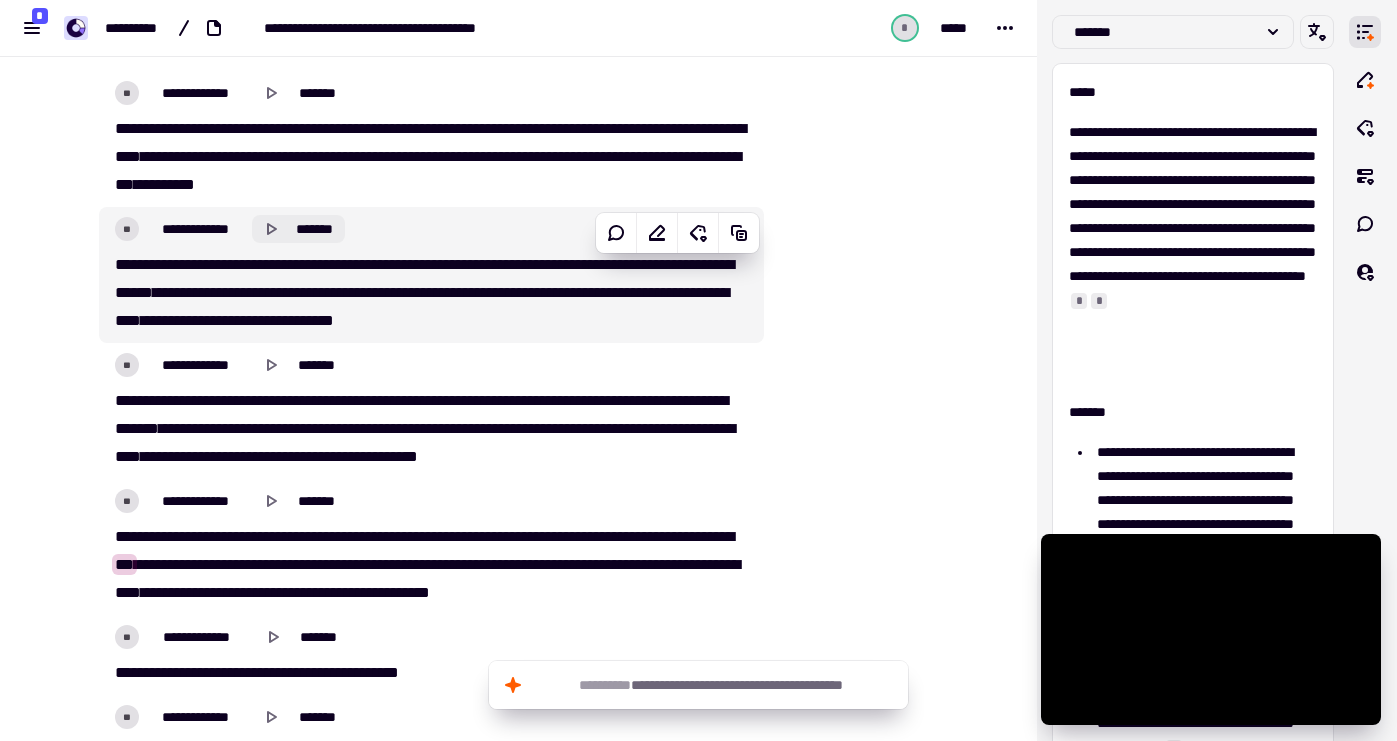 click on "*******" 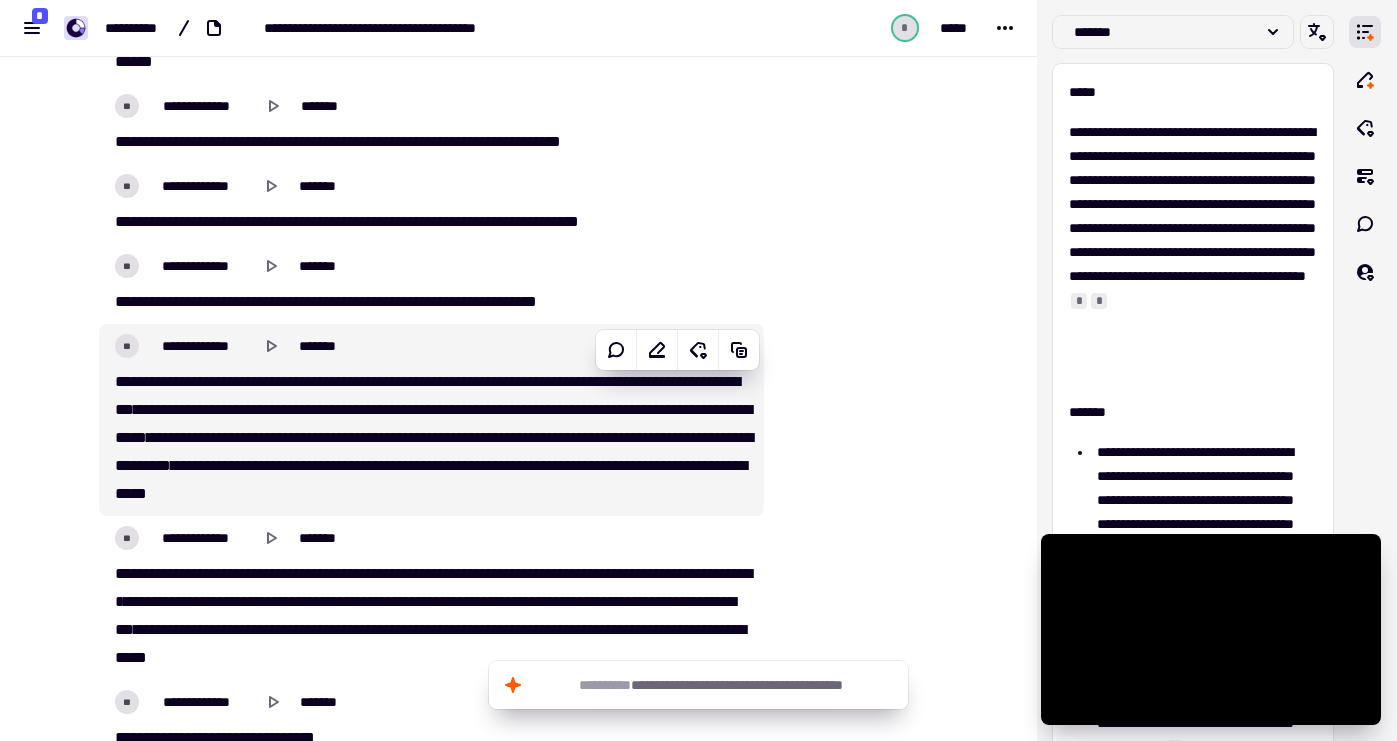 scroll, scrollTop: 41674, scrollLeft: 0, axis: vertical 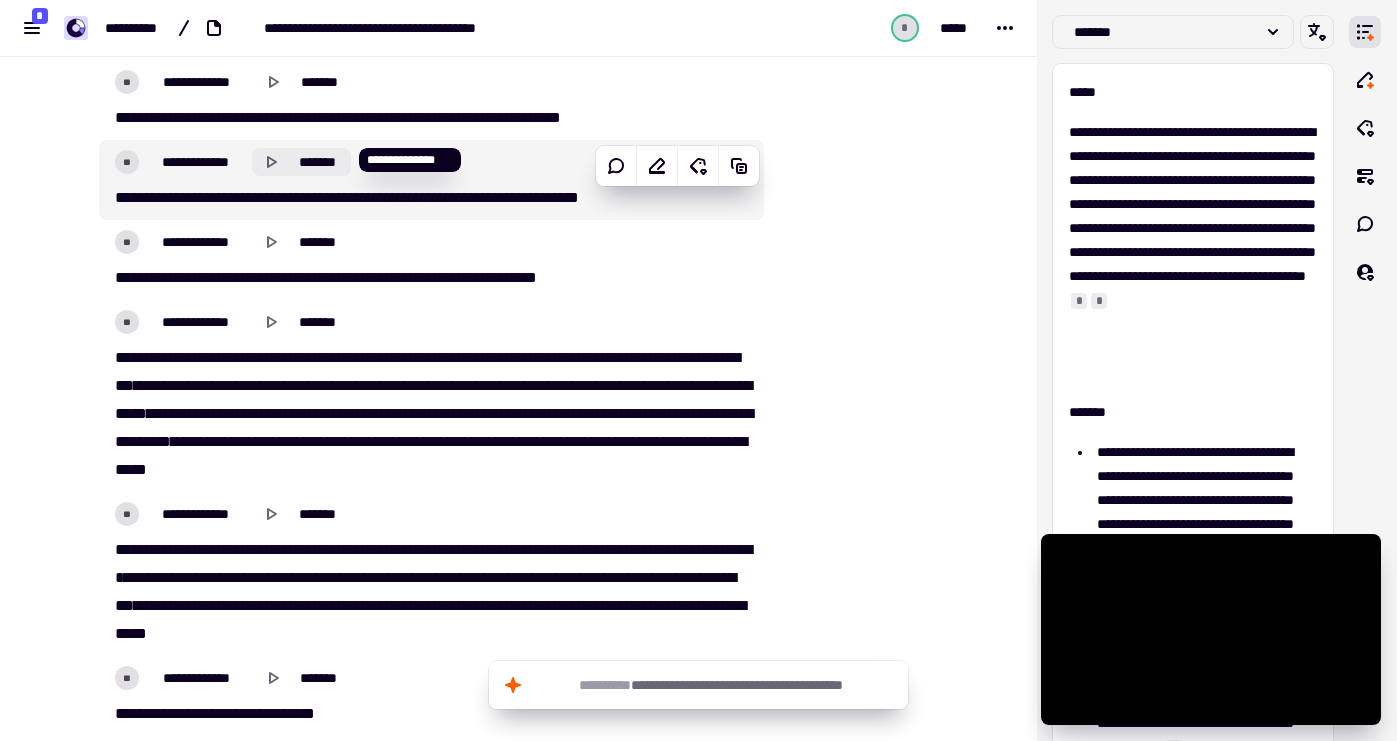 click on "*******" 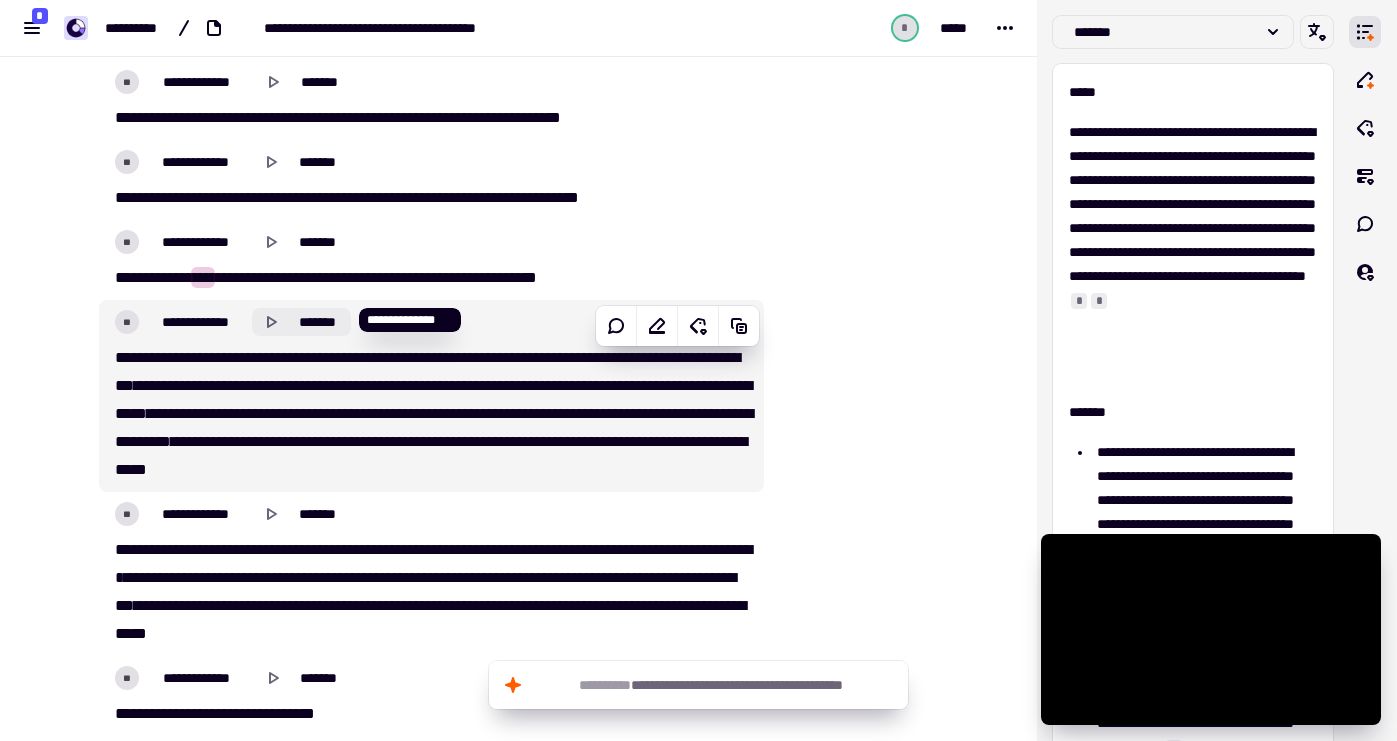 click on "*******" 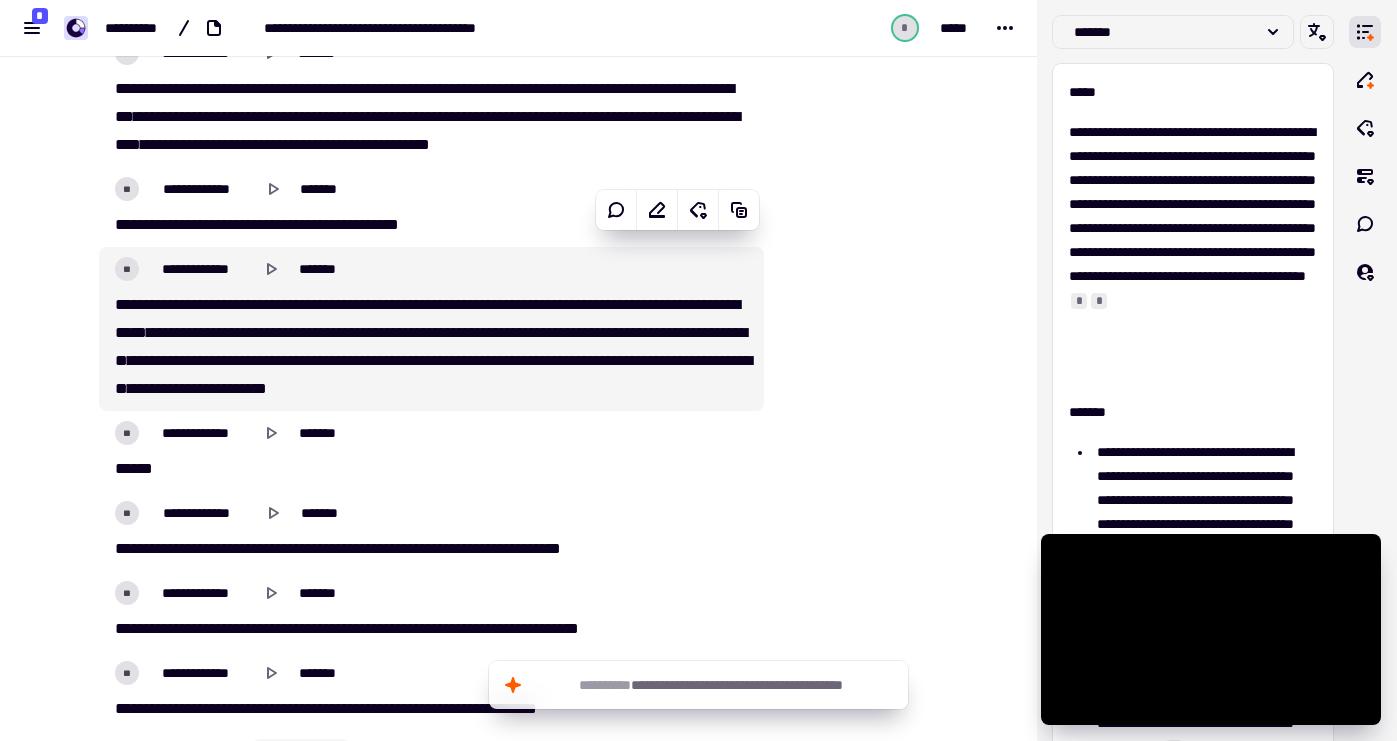 scroll, scrollTop: 41217, scrollLeft: 0, axis: vertical 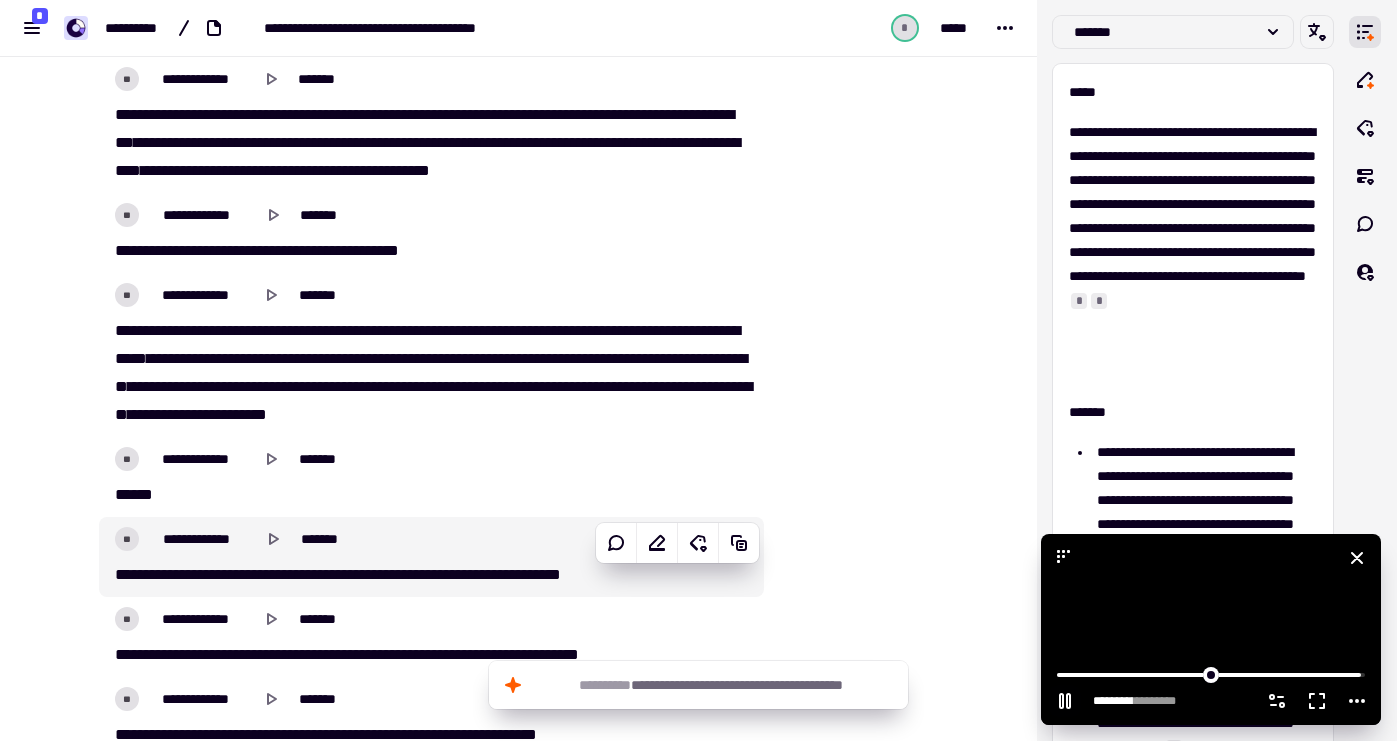 click 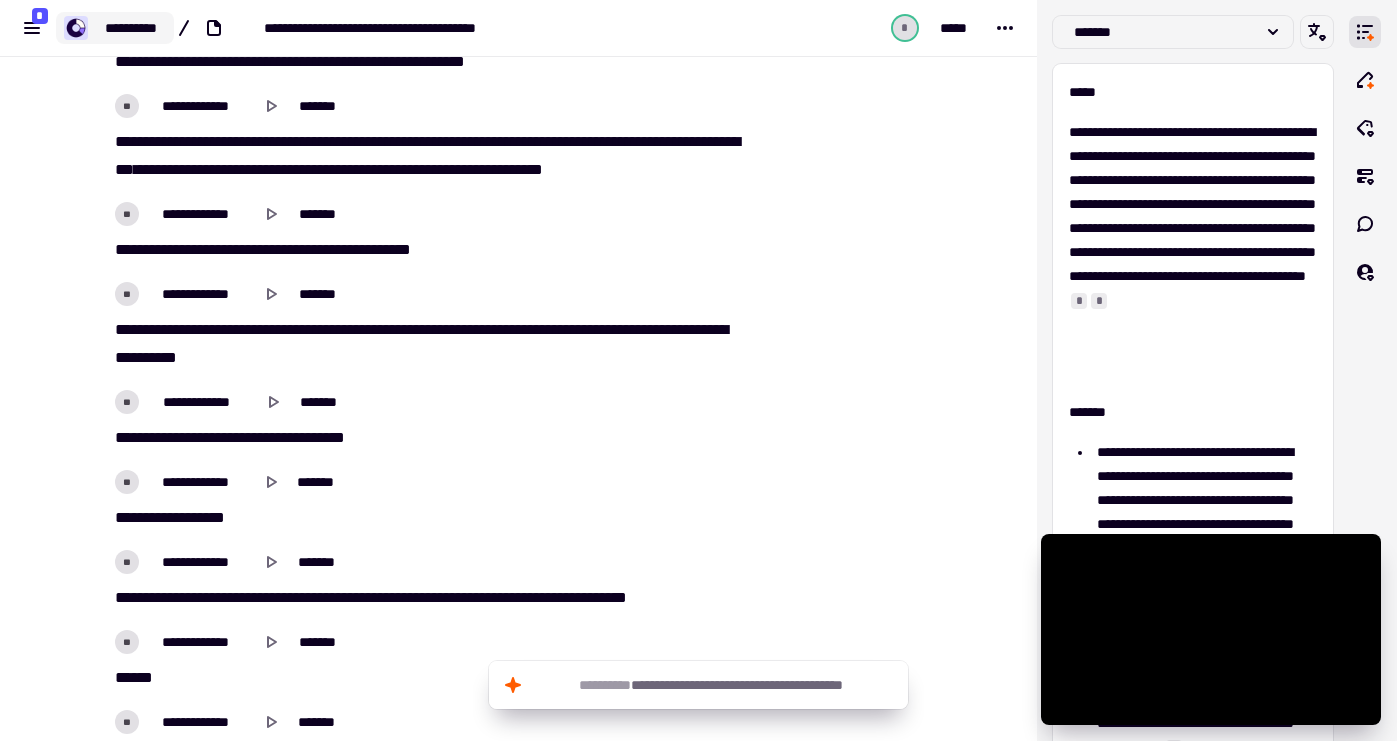 scroll, scrollTop: 37780, scrollLeft: 0, axis: vertical 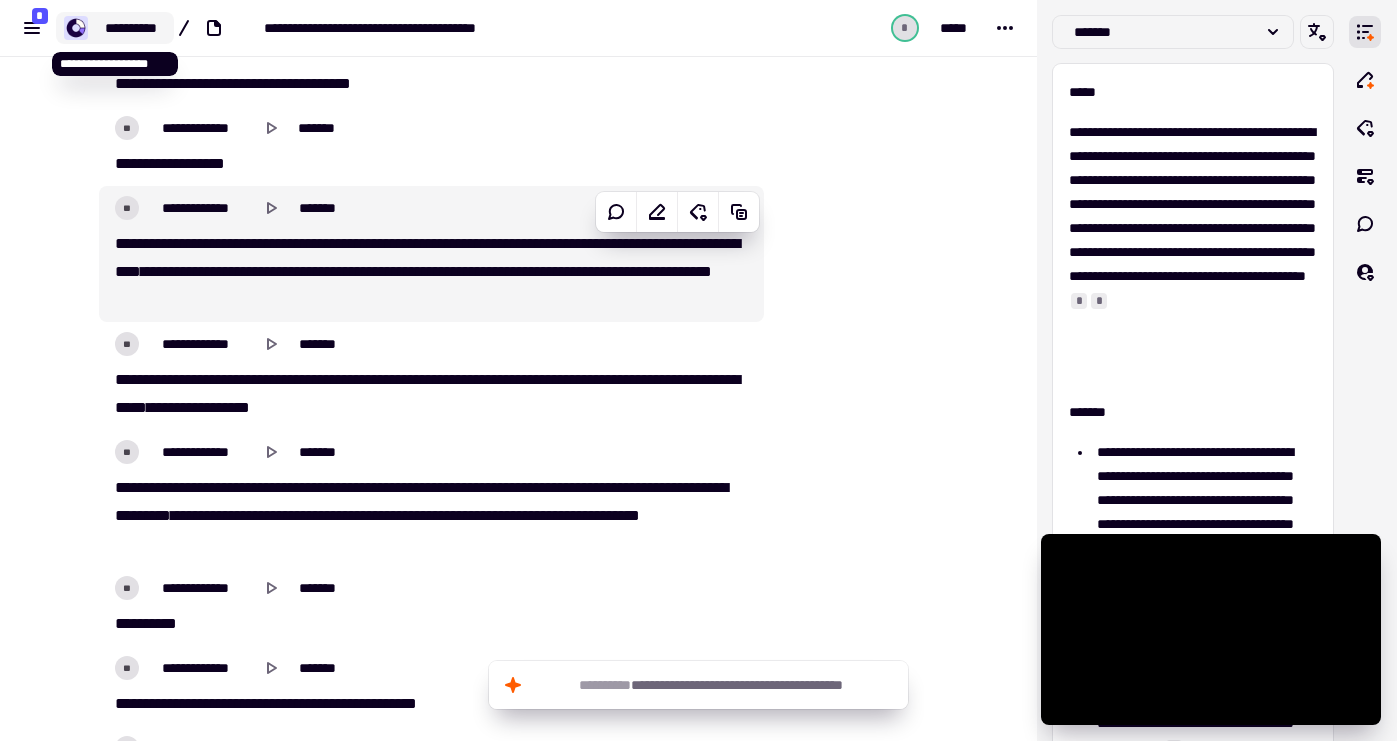 click on "**********" 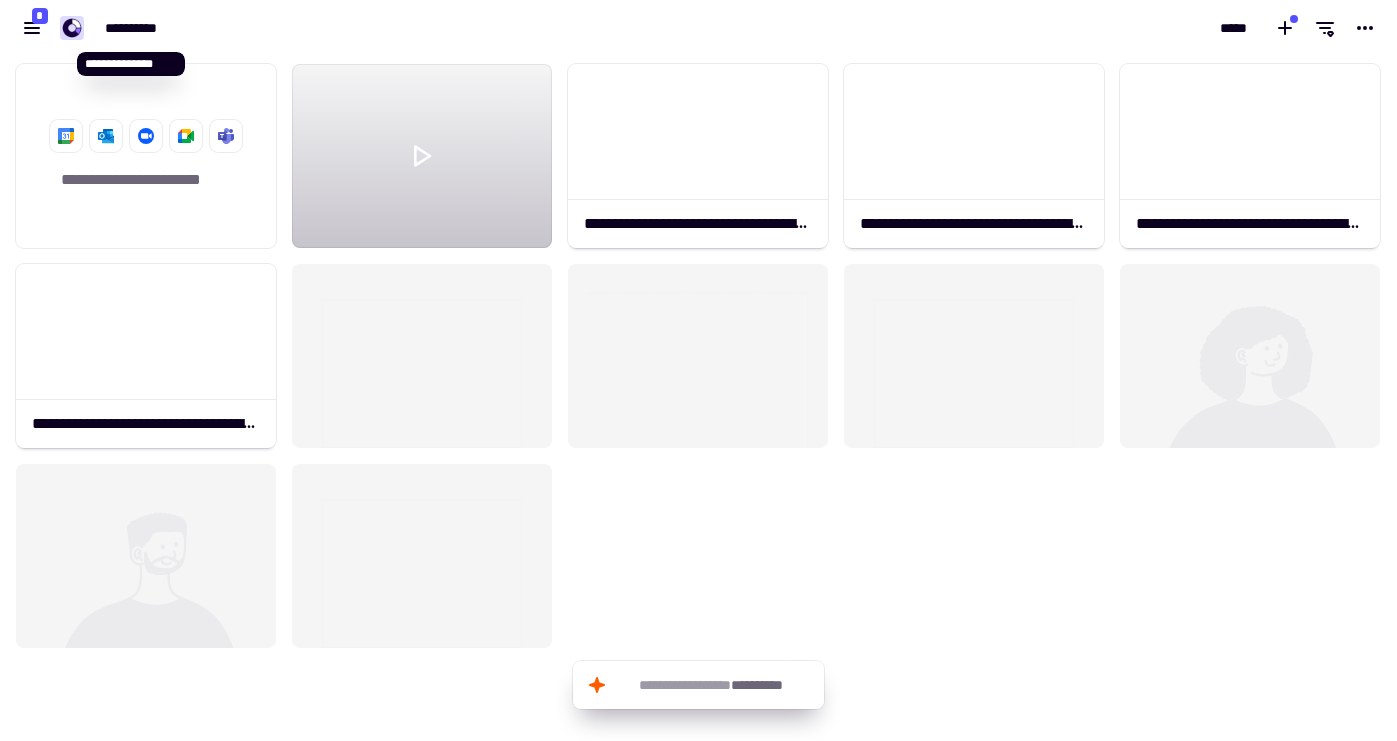 scroll, scrollTop: 1, scrollLeft: 1, axis: both 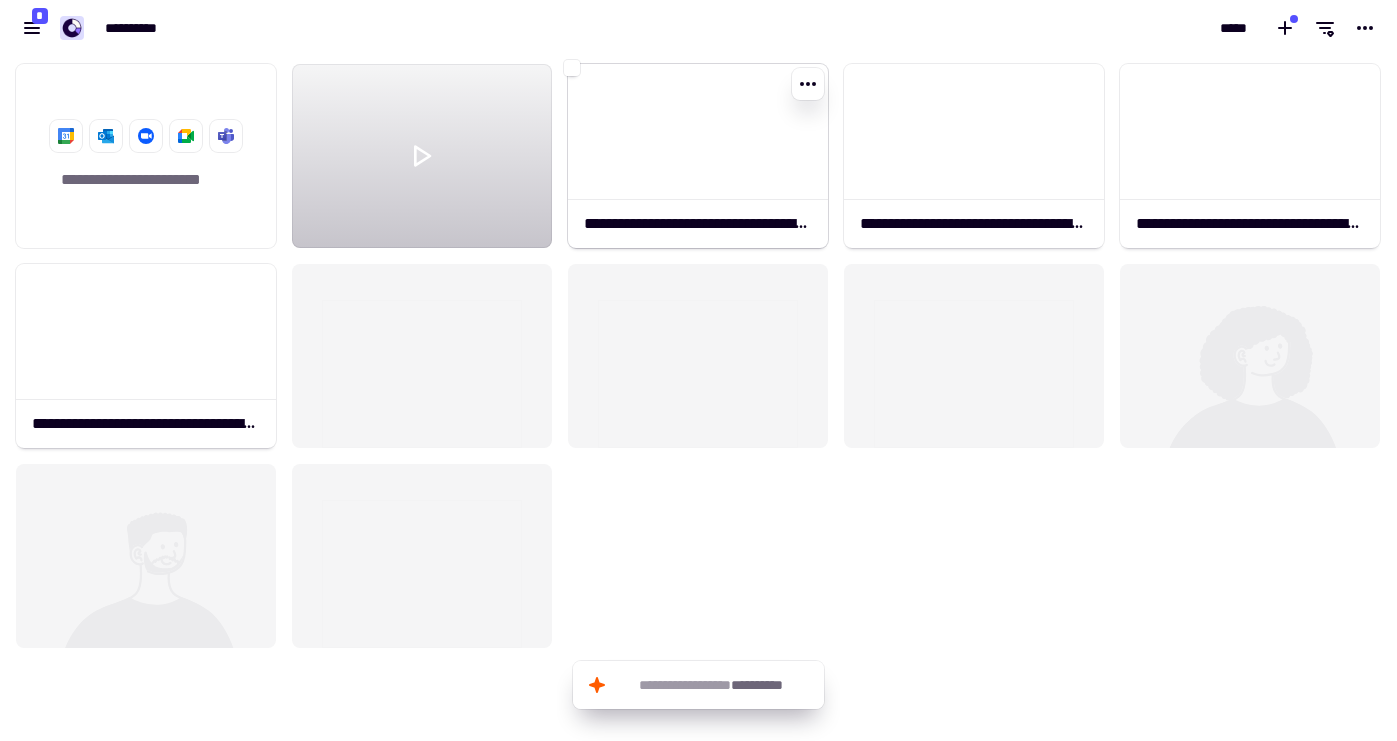 click 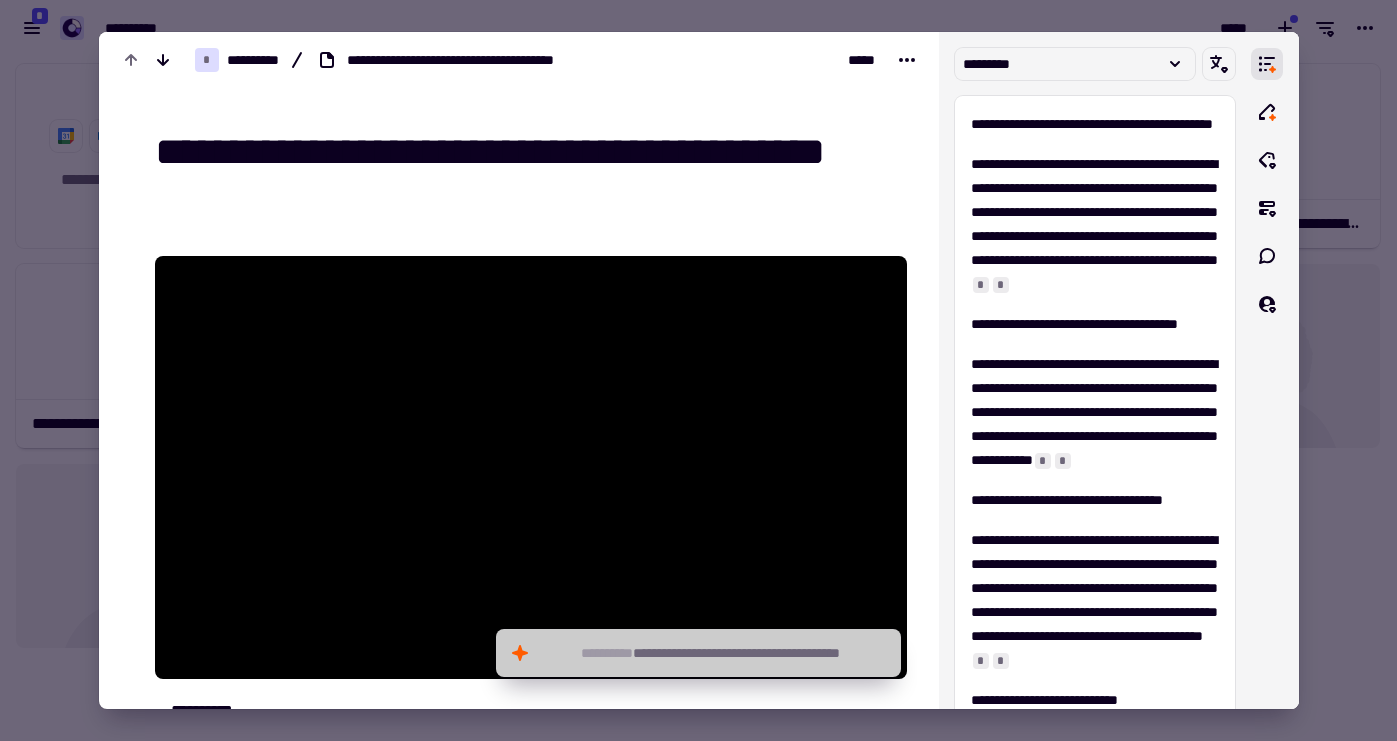 click at bounding box center [698, 370] 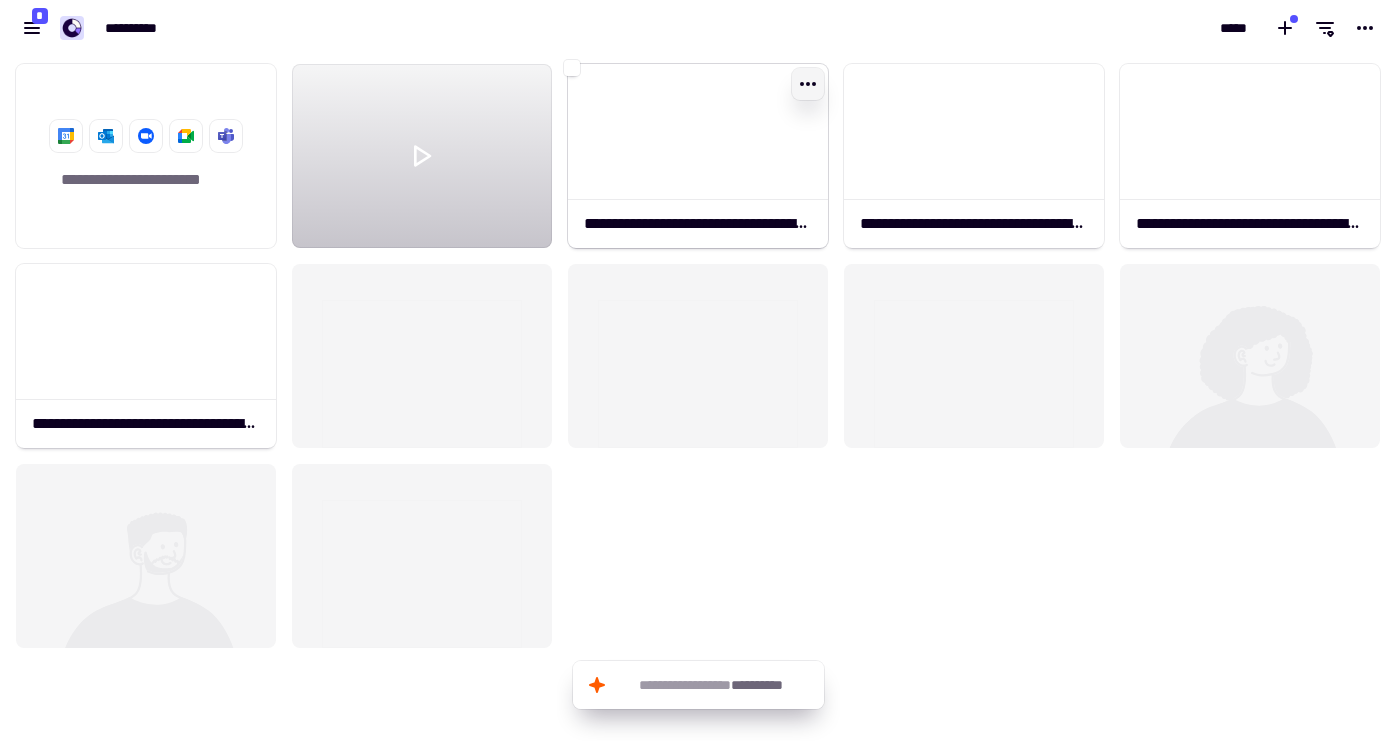 click 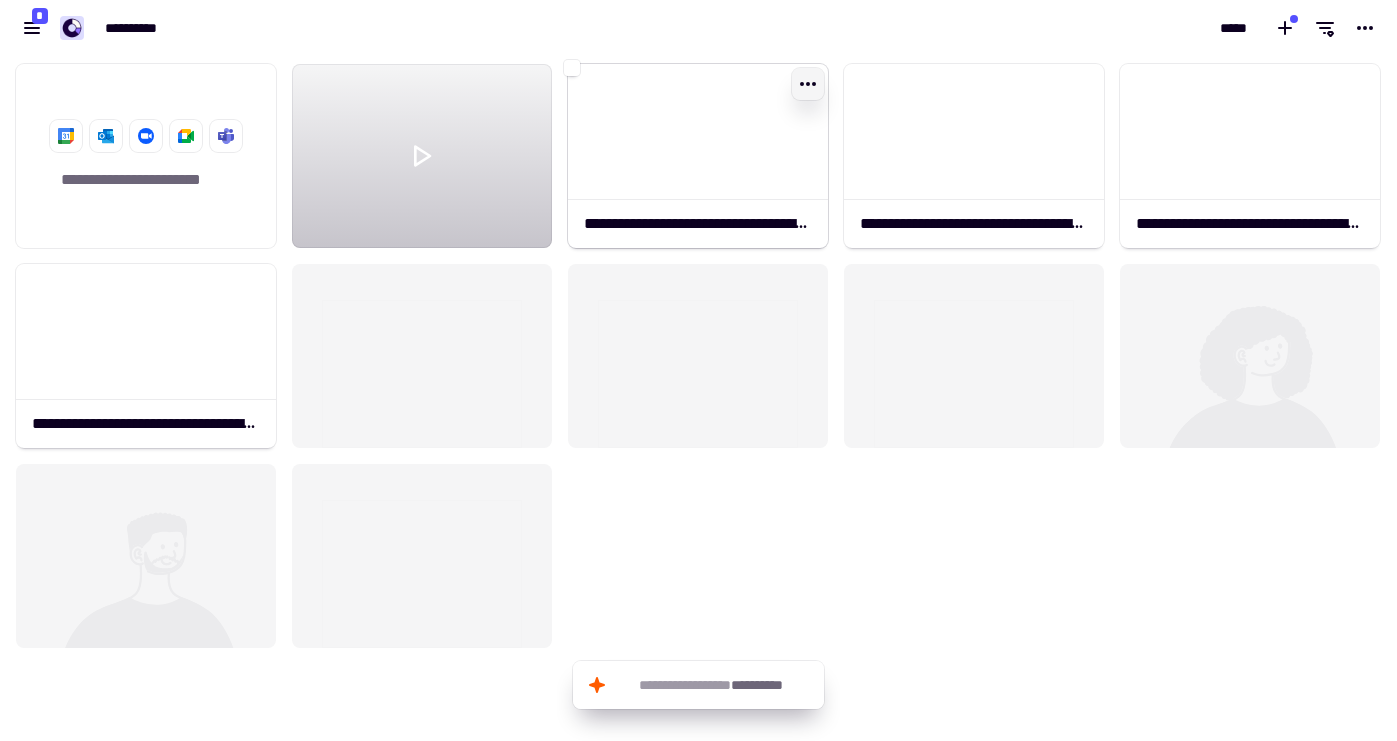 type on "**********" 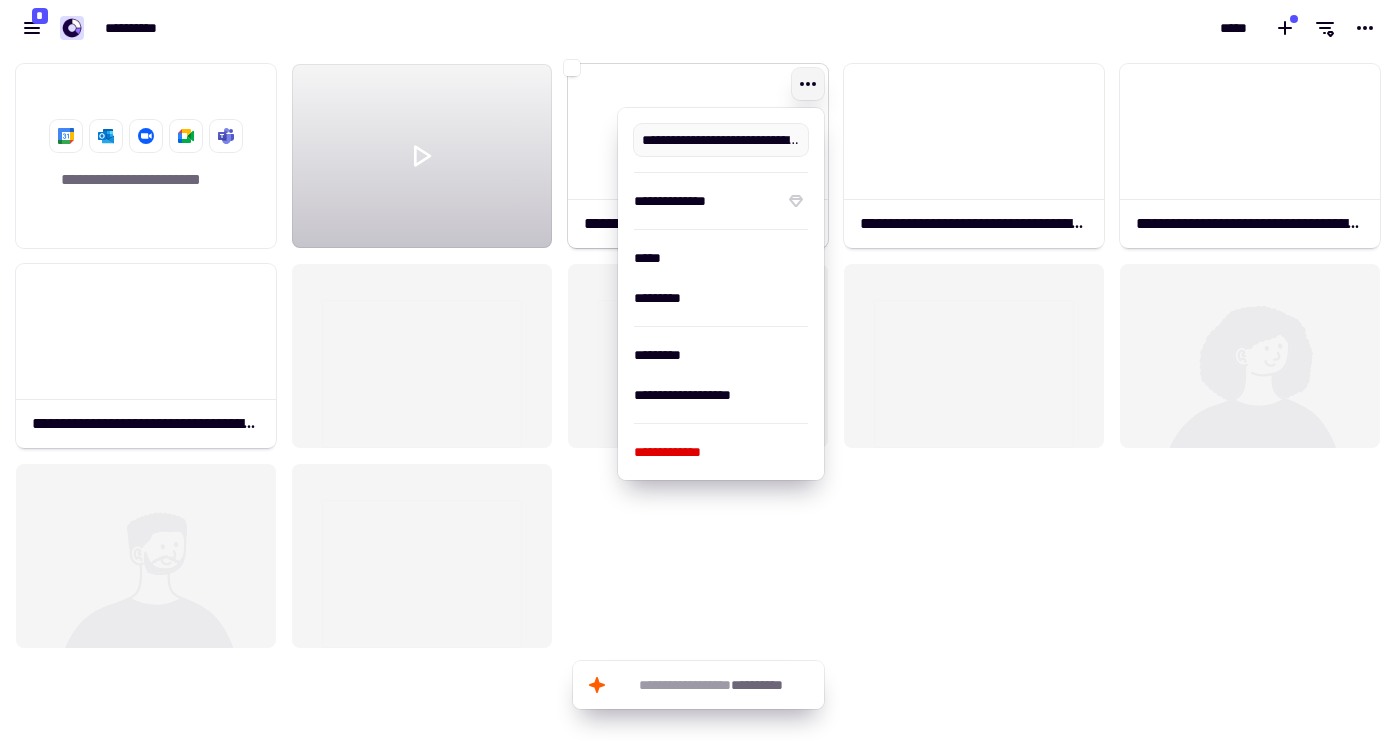 click 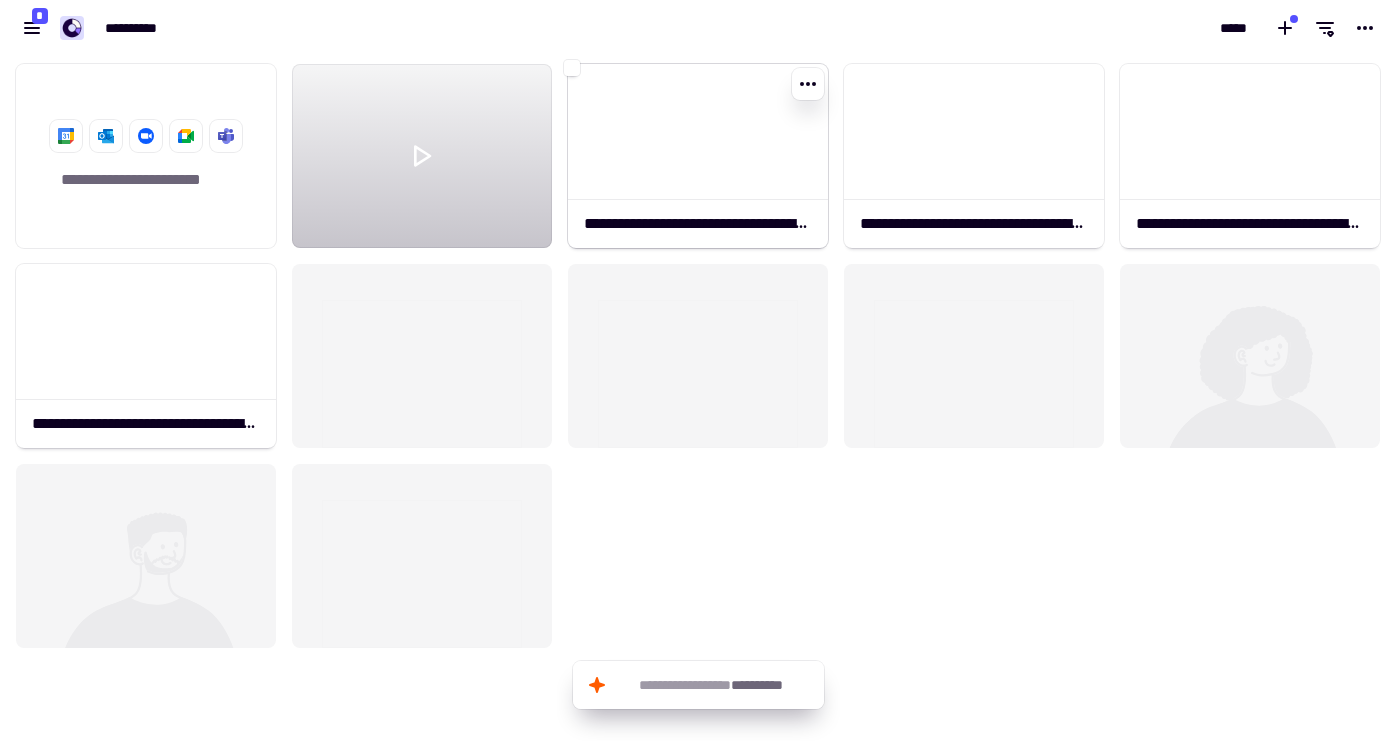 click 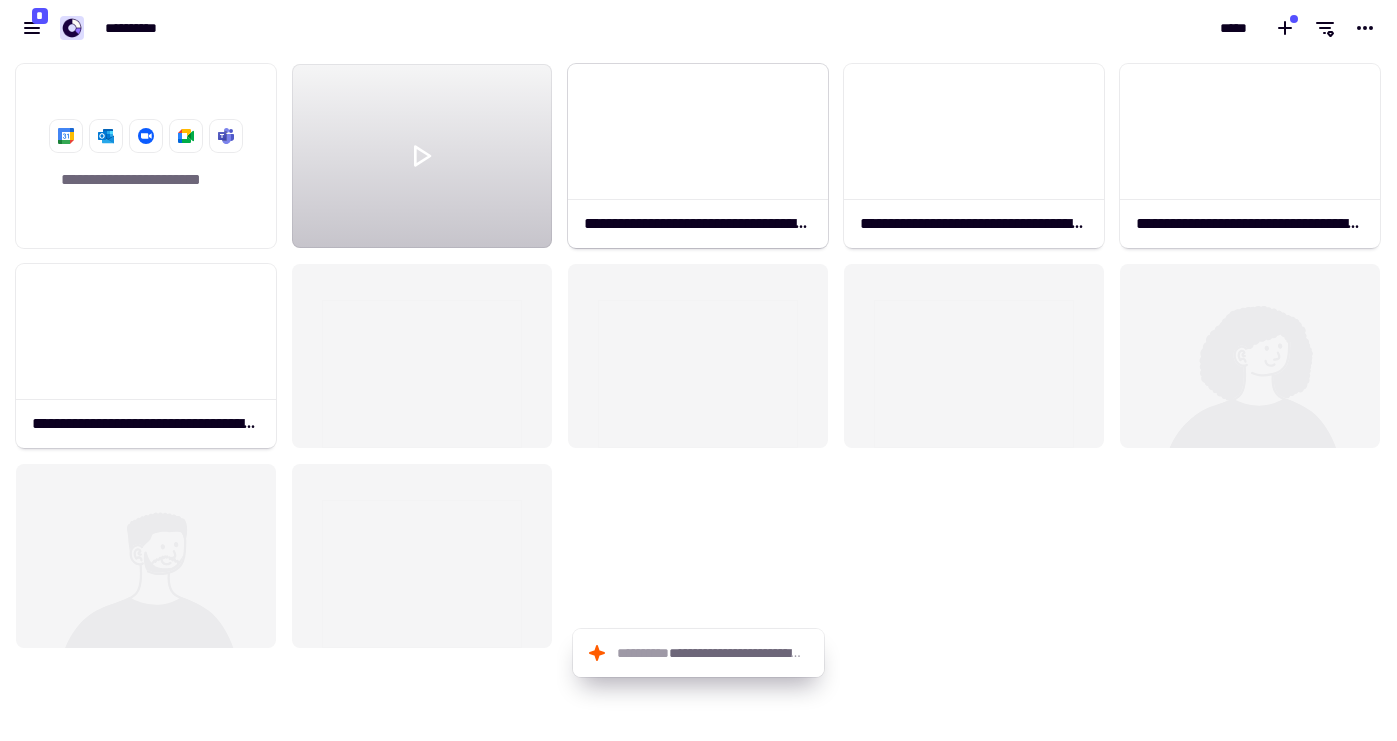 click at bounding box center (698, 370) 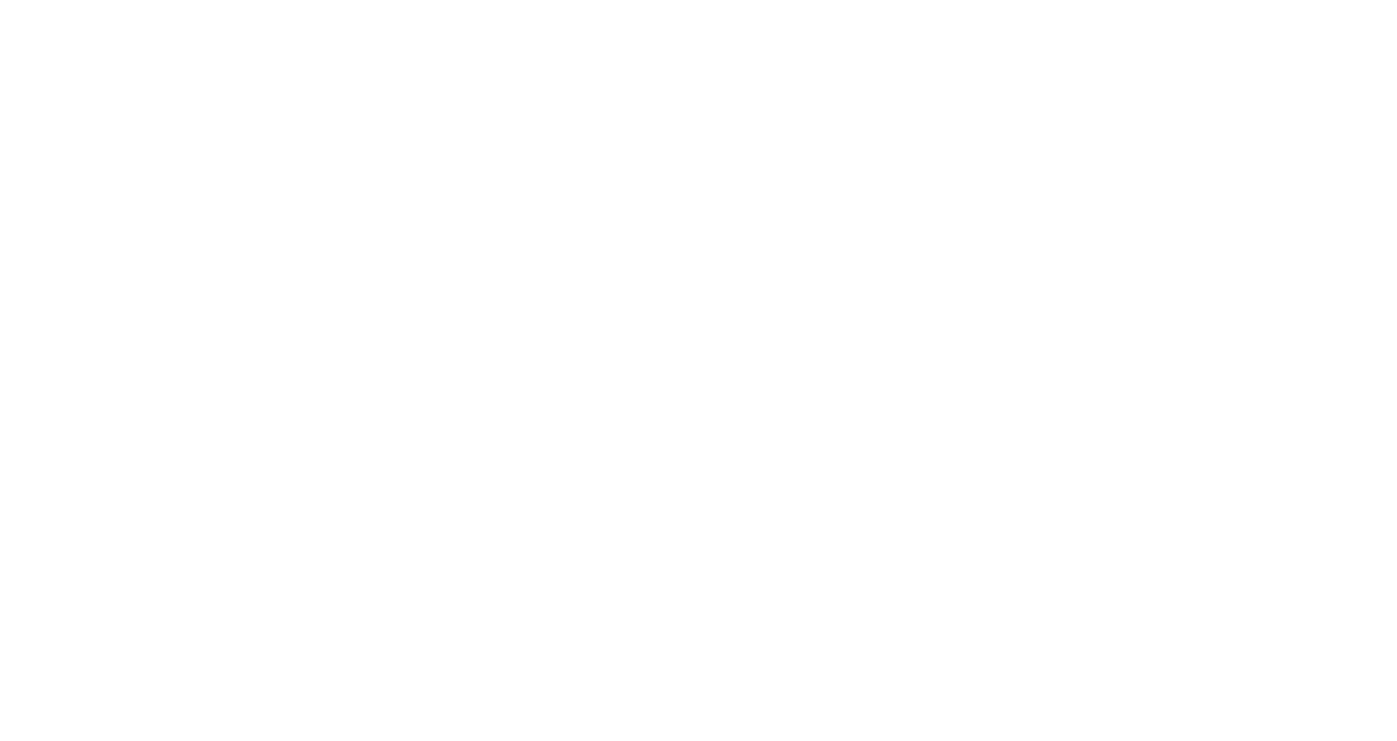 scroll, scrollTop: 0, scrollLeft: 0, axis: both 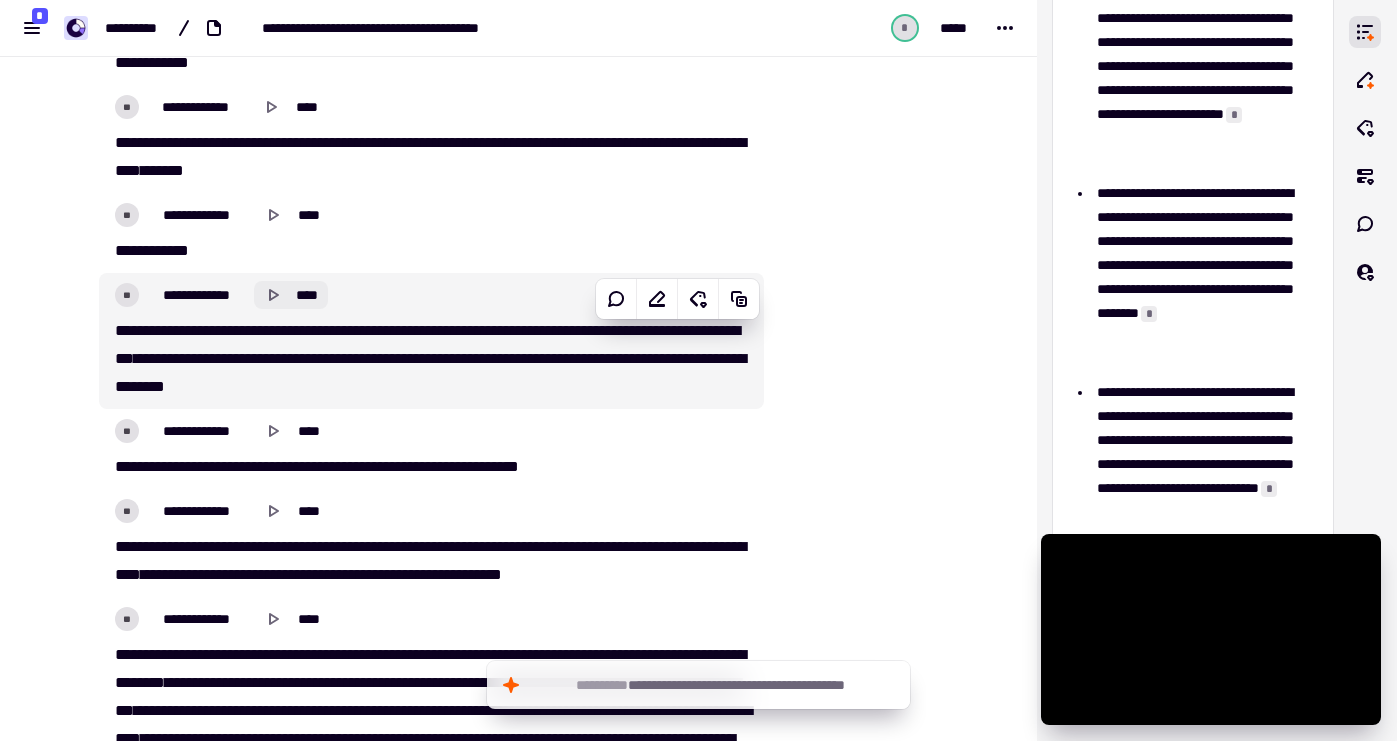 click on "****" 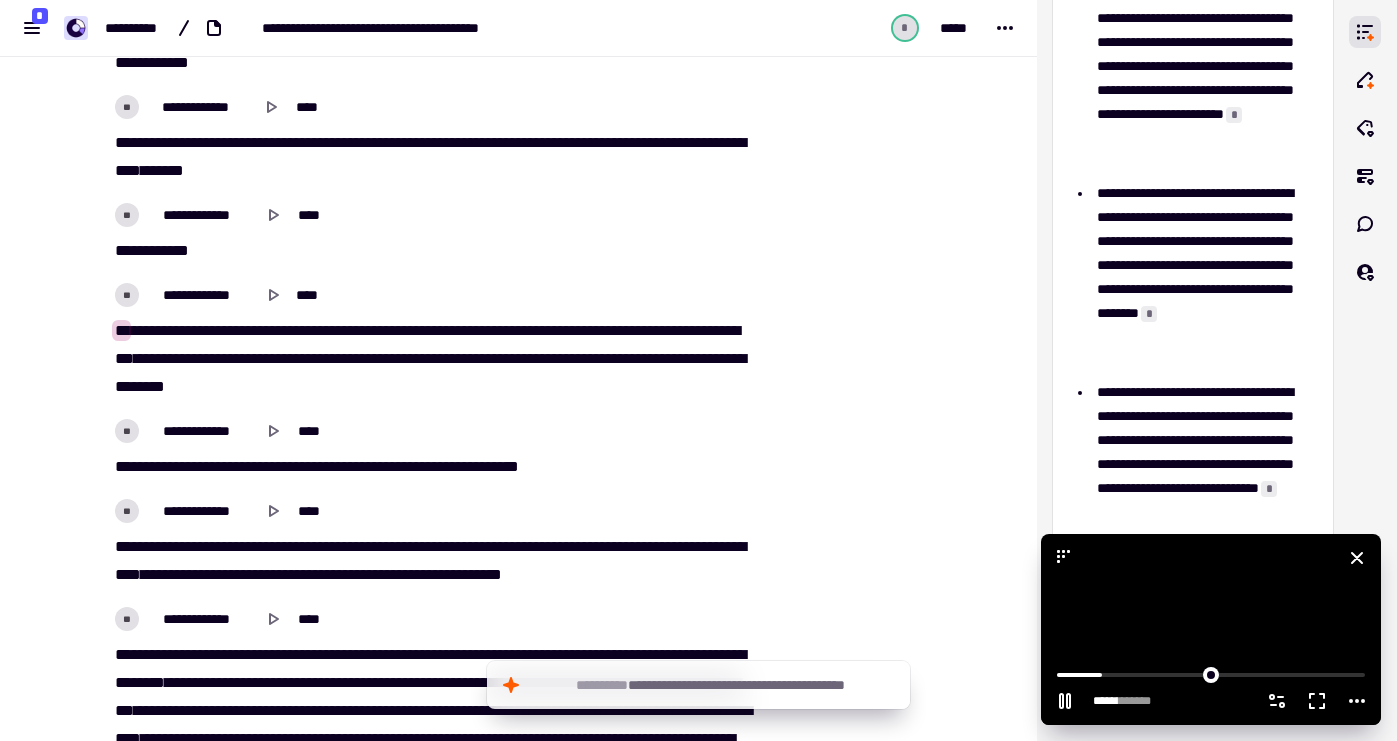 click 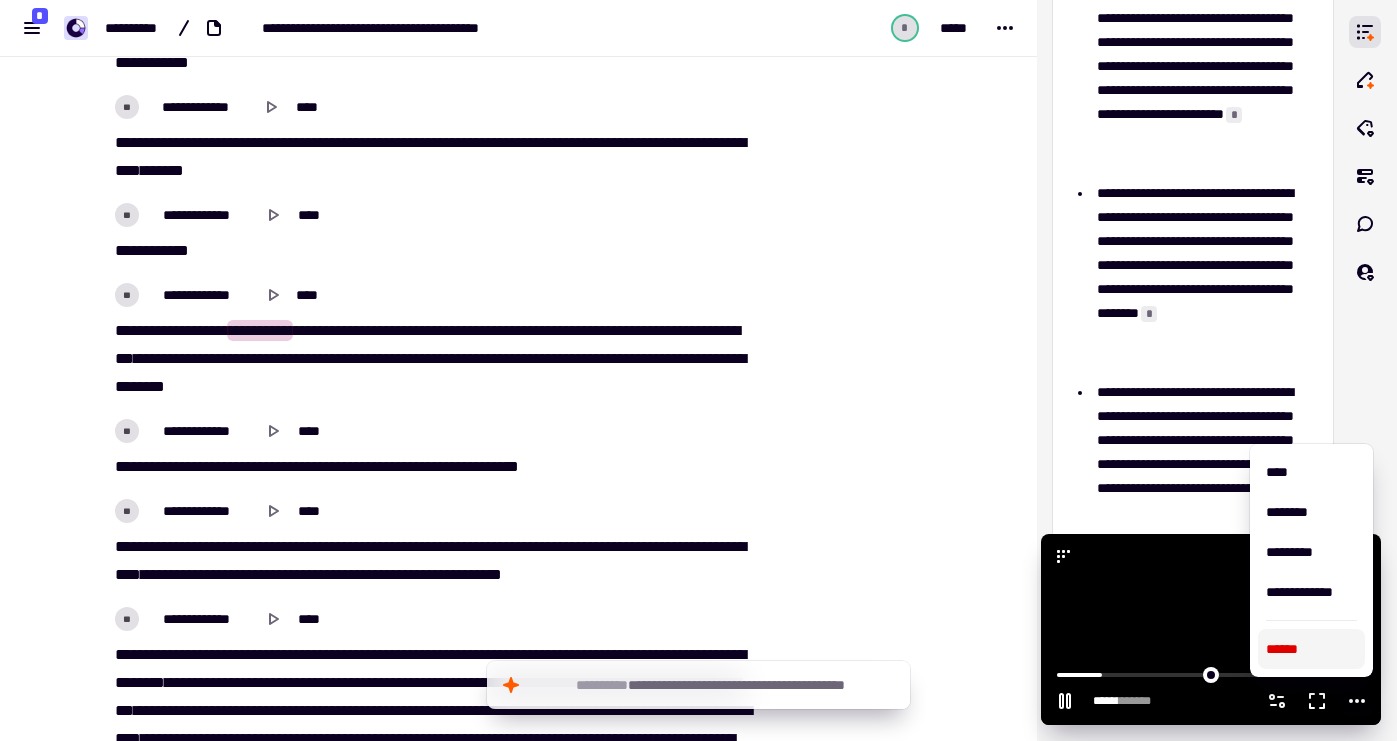 click 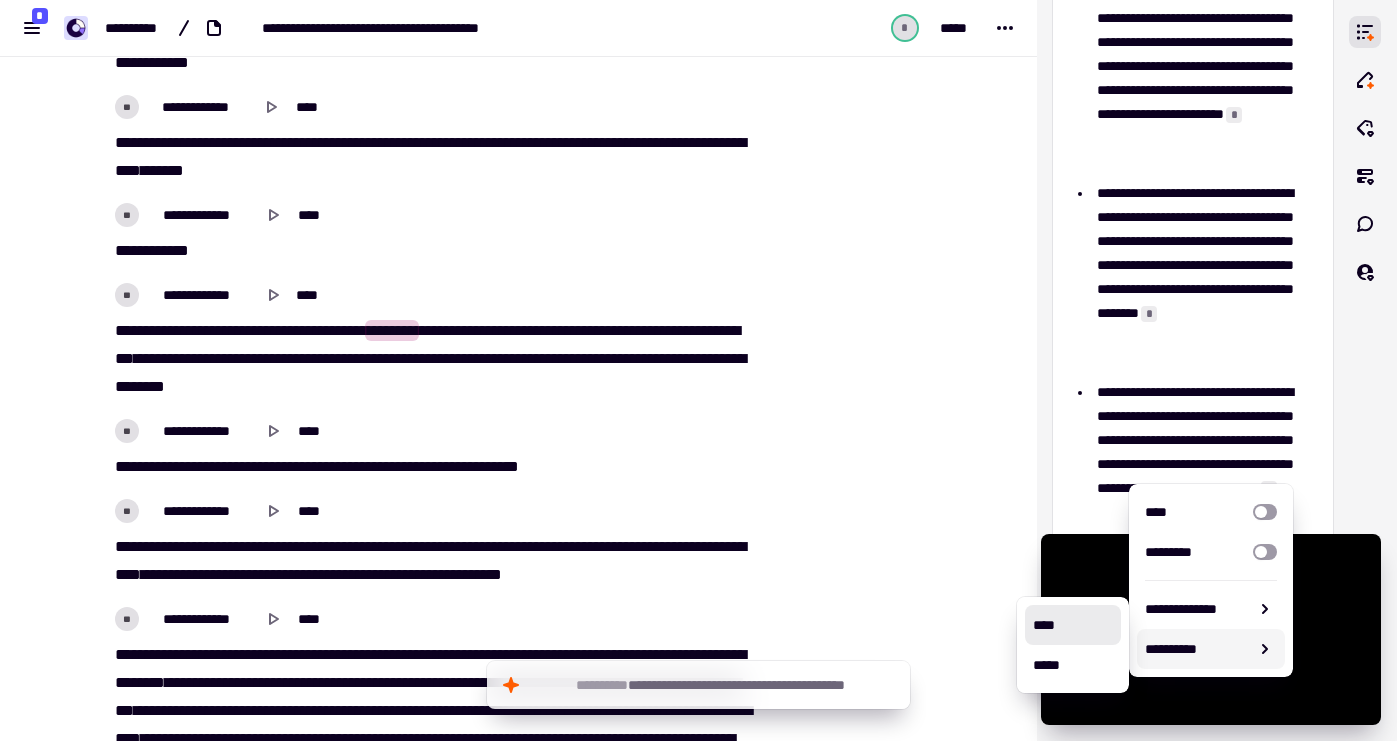 click 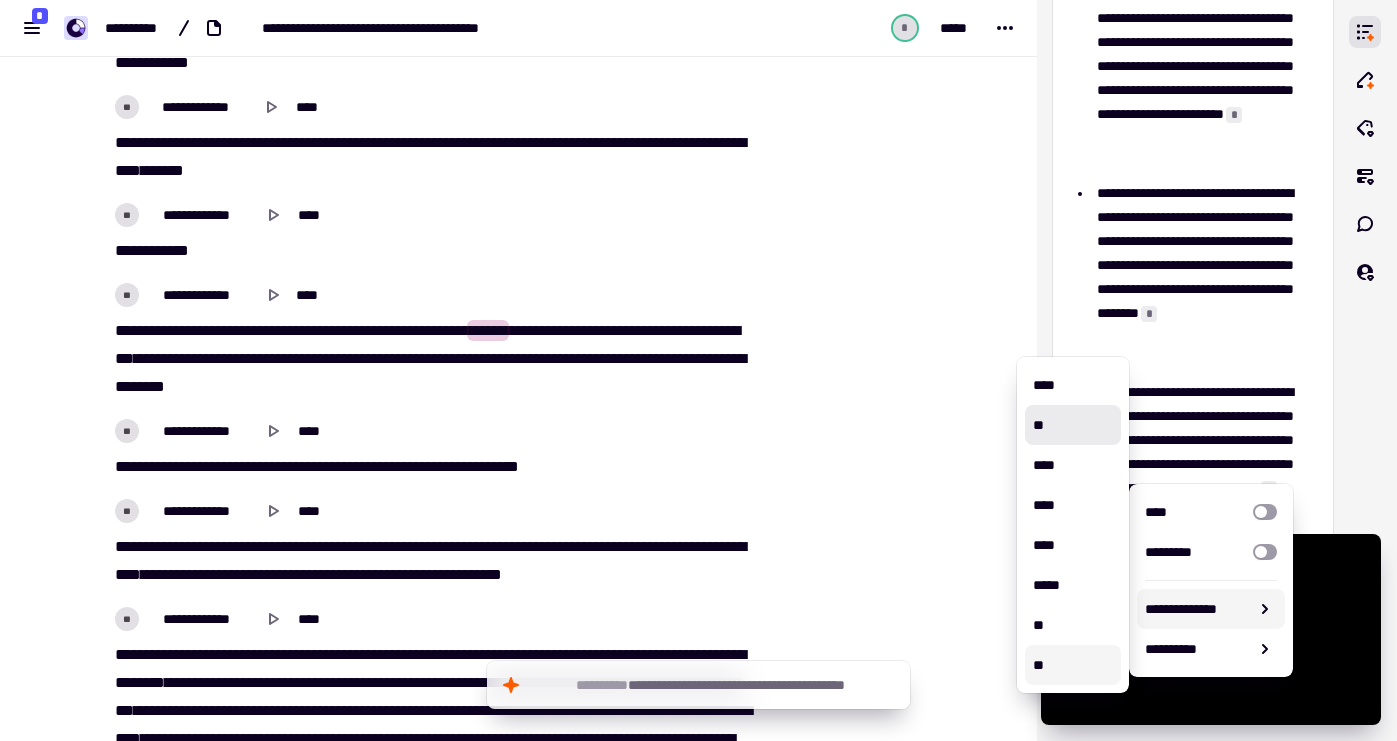 click on "**" at bounding box center (1073, 665) 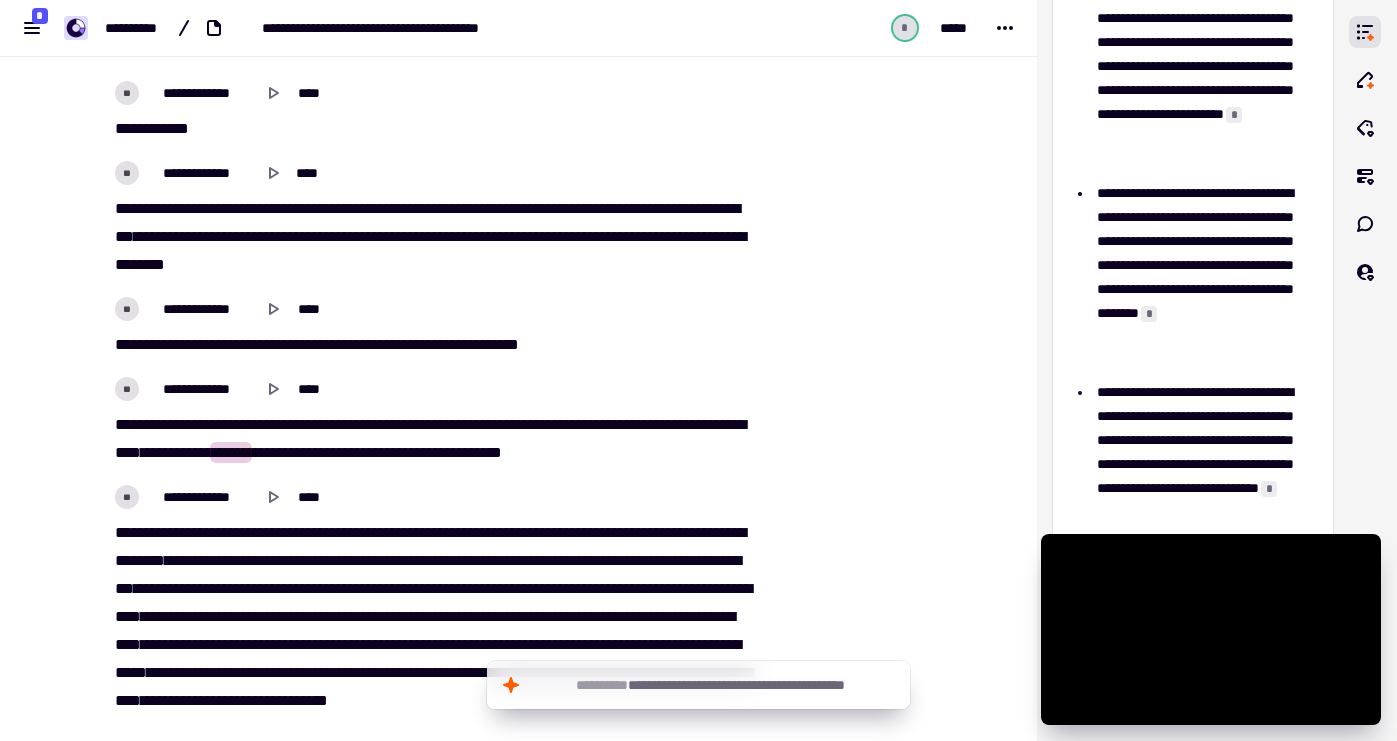 scroll, scrollTop: 4987, scrollLeft: 0, axis: vertical 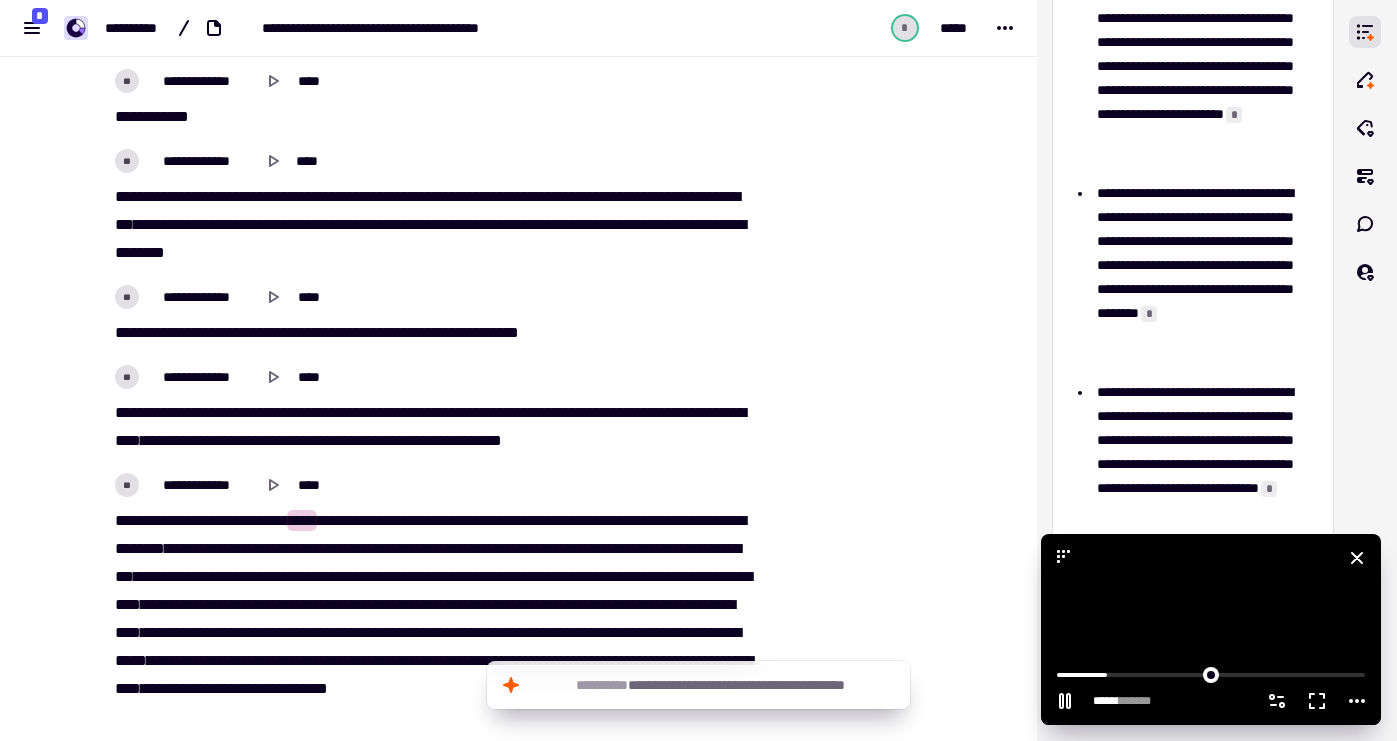 click 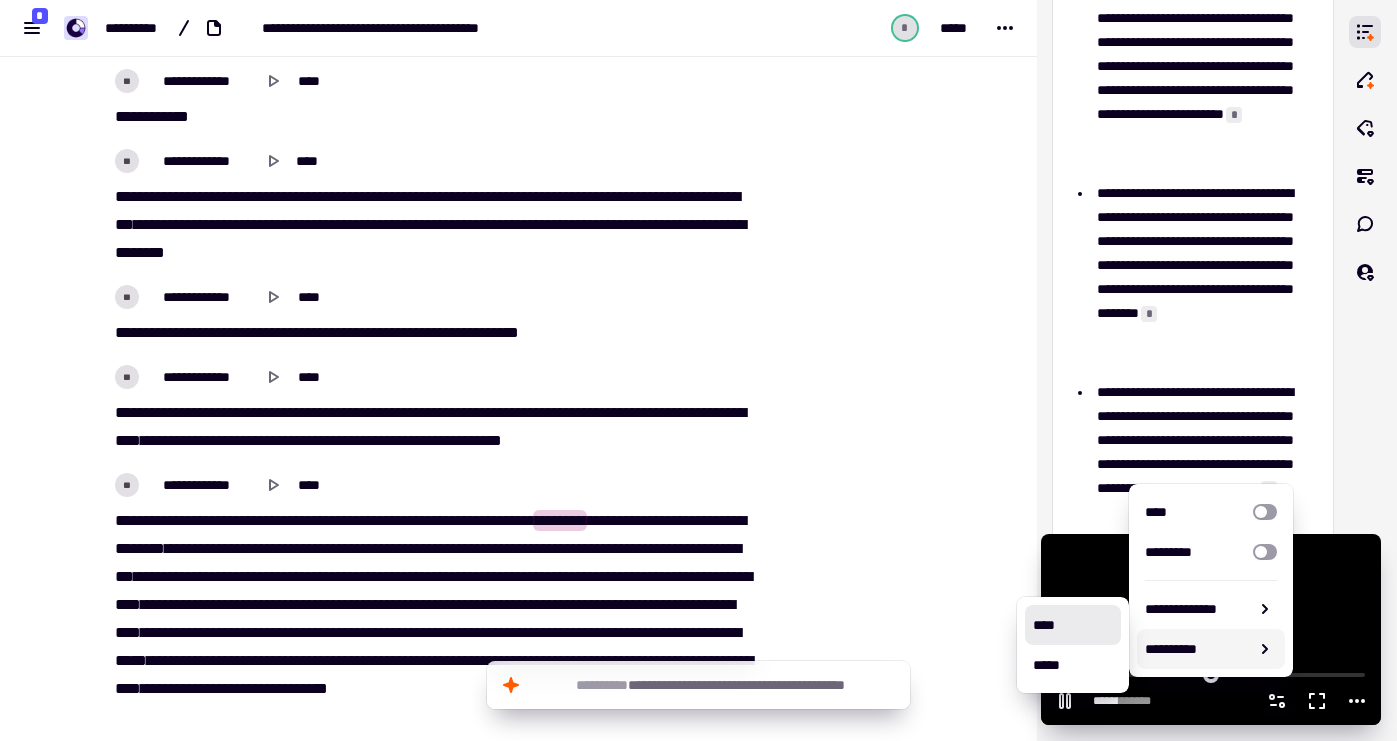 click on "**********" at bounding box center (1197, 609) 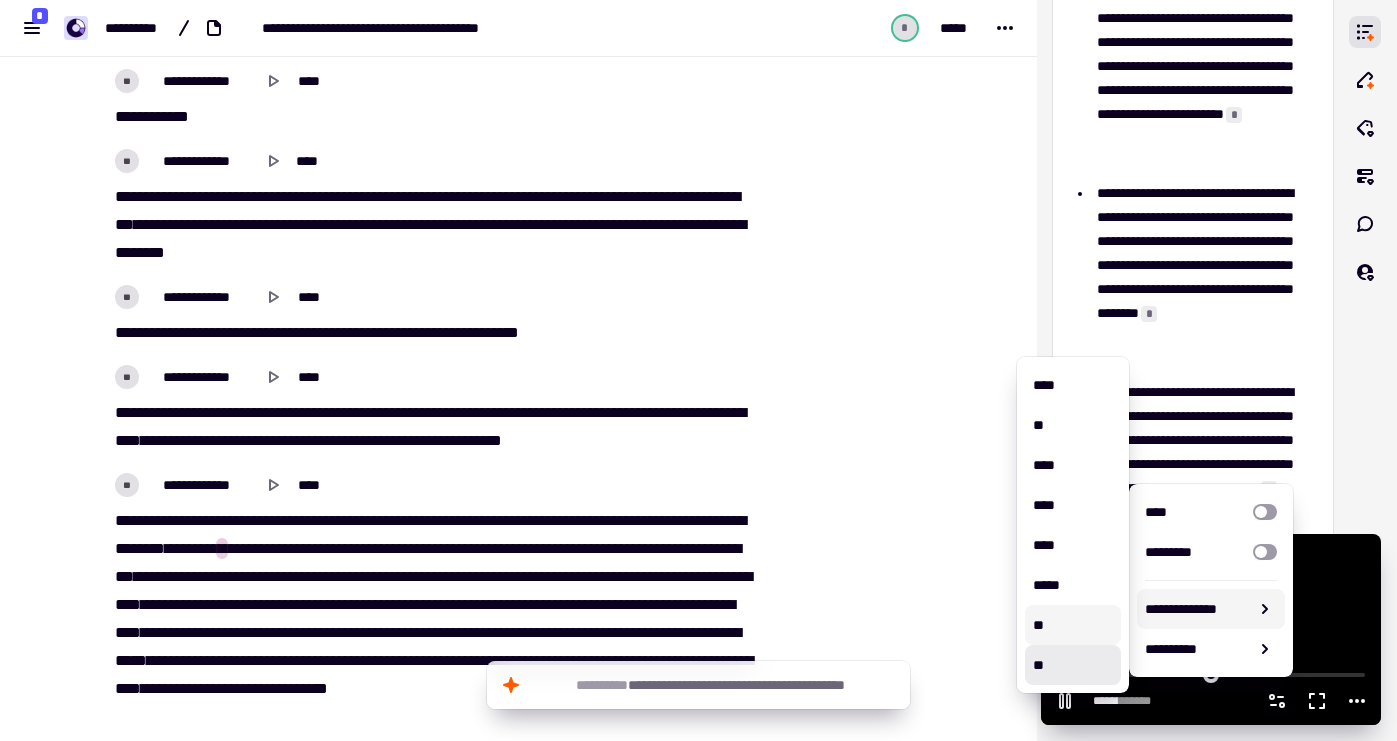 click on "**" at bounding box center (1073, 625) 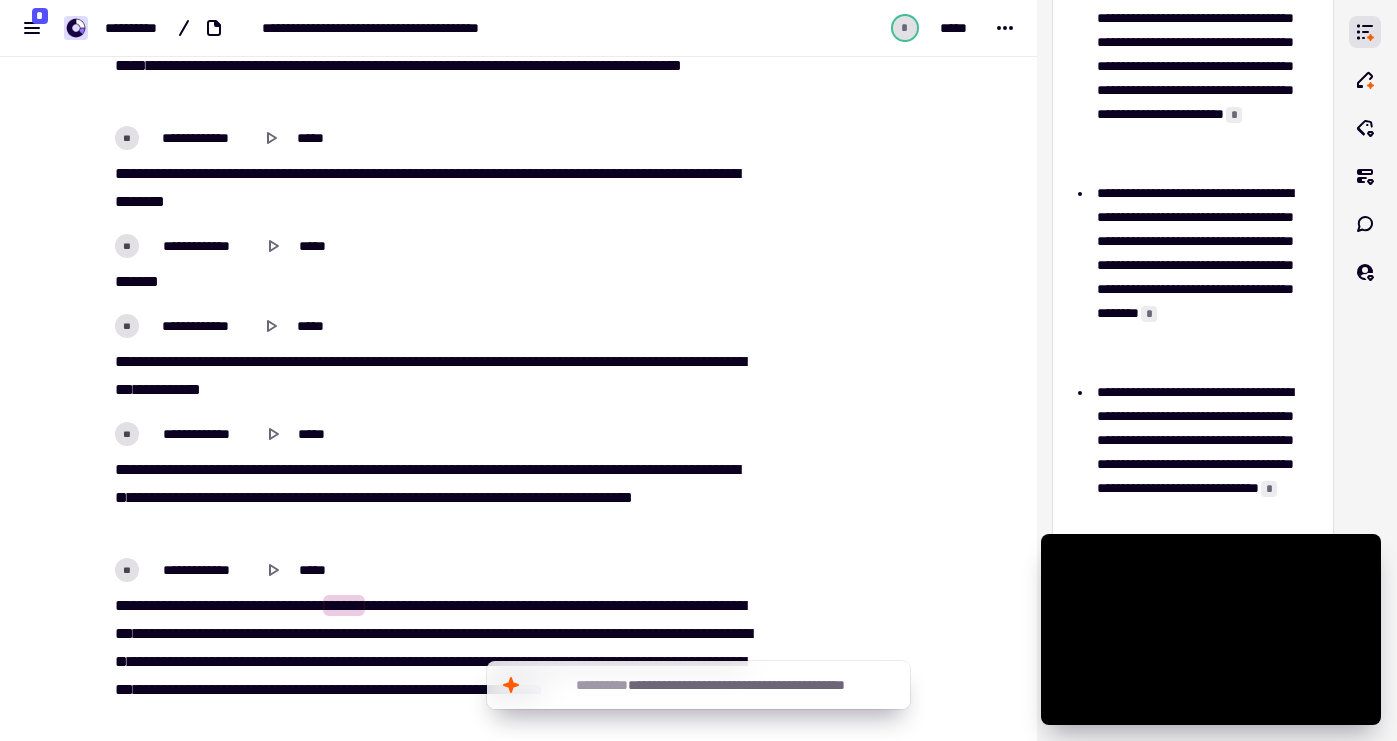scroll, scrollTop: 6632, scrollLeft: 0, axis: vertical 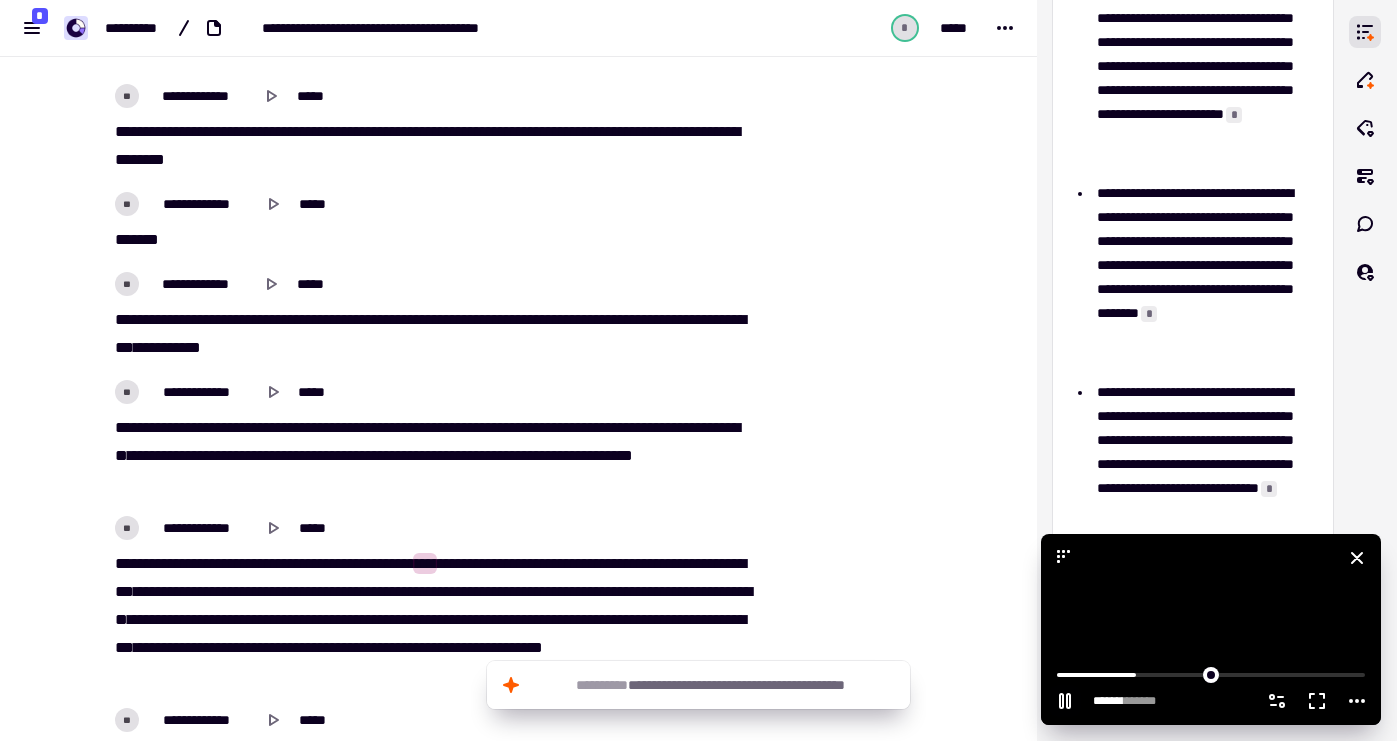 click 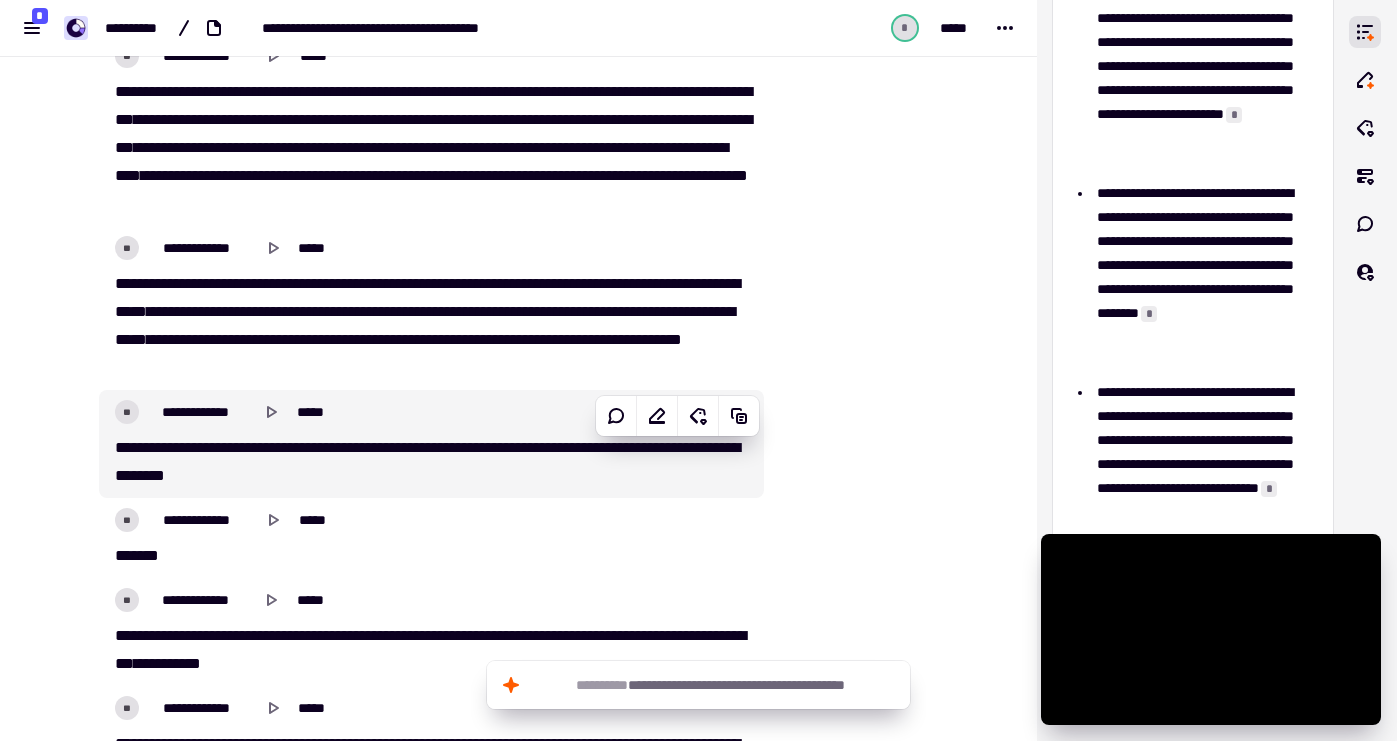 scroll, scrollTop: 6313, scrollLeft: 0, axis: vertical 